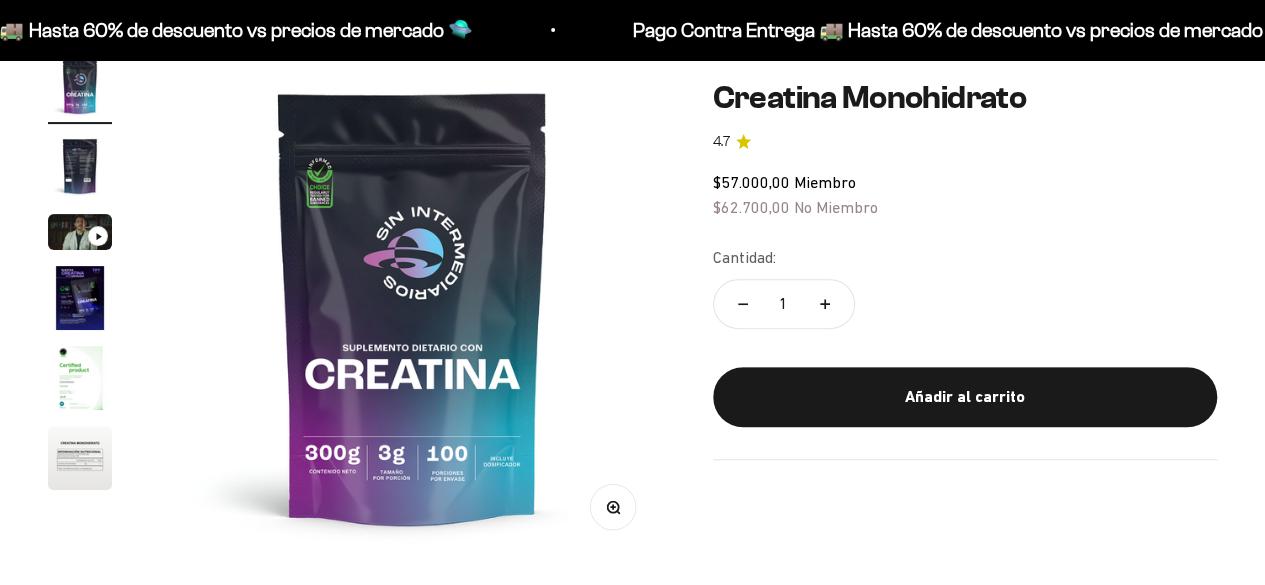 scroll, scrollTop: 233, scrollLeft: 0, axis: vertical 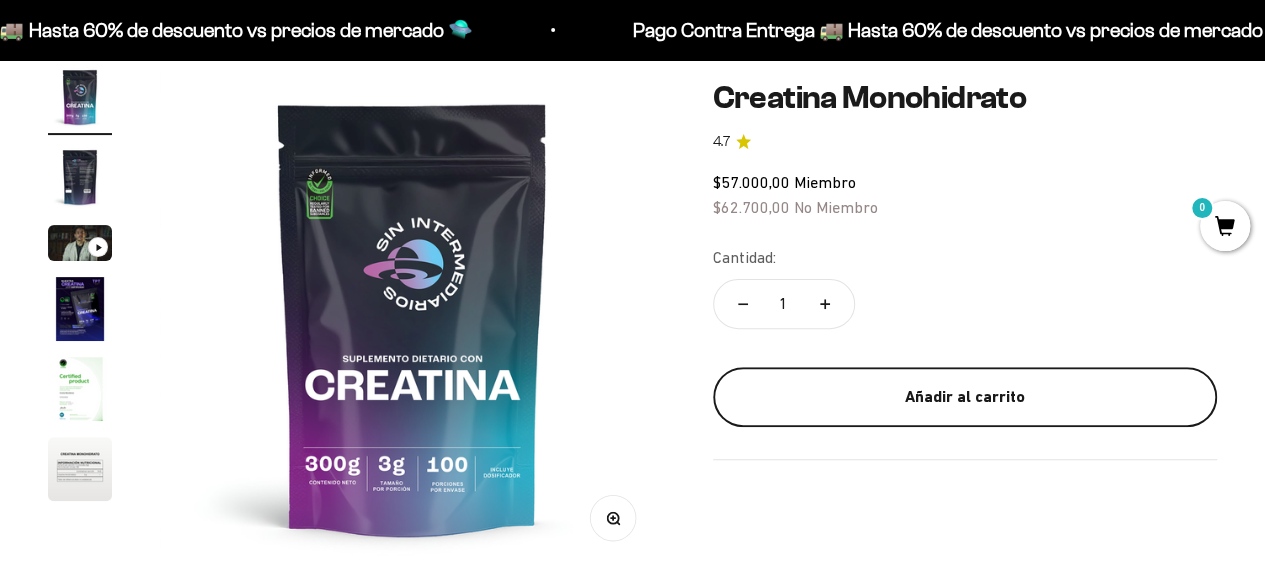 click on "Añadir al carrito" at bounding box center [965, 397] 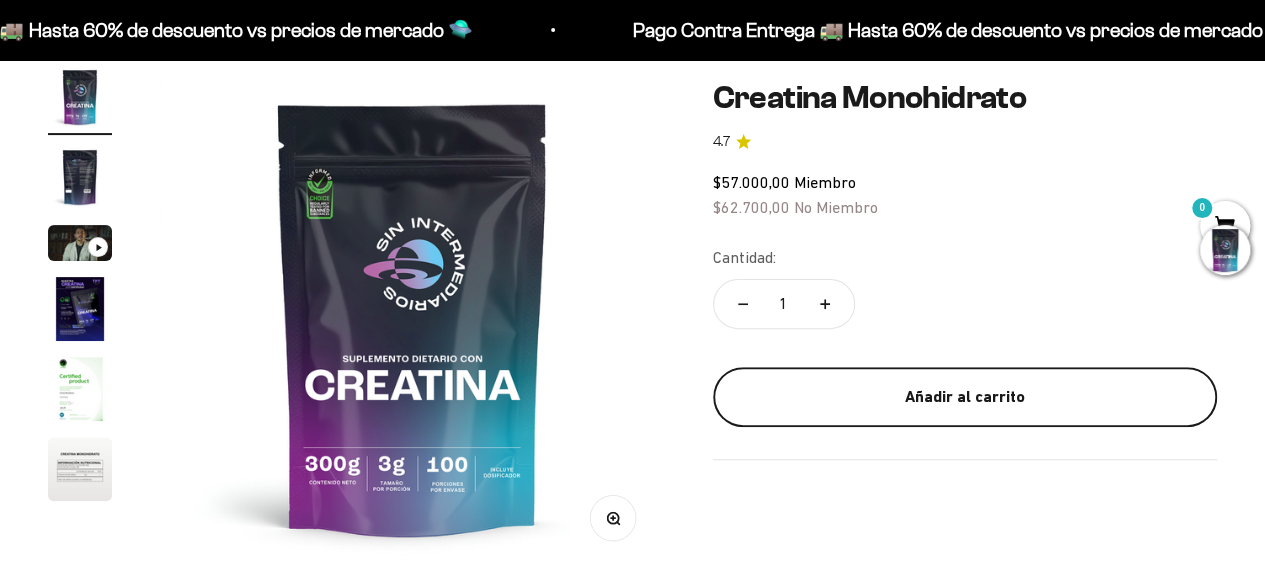 click on "Zoom
Ir al artículo 1
Ir al artículo 2
Ir al artículo 3
Ir al artículo 4
Ir al artículo 5
Ir al artículo 6
Creatina Monohidrato 4.7
$57.000,00   Miembro $62.700,00   No Miembro
Cantidad:
1
Añadir al carrito
Añadir al carrito
Creatina Monohidrato
Precio de oferta $62.700,00 COP" at bounding box center (632, 1318) 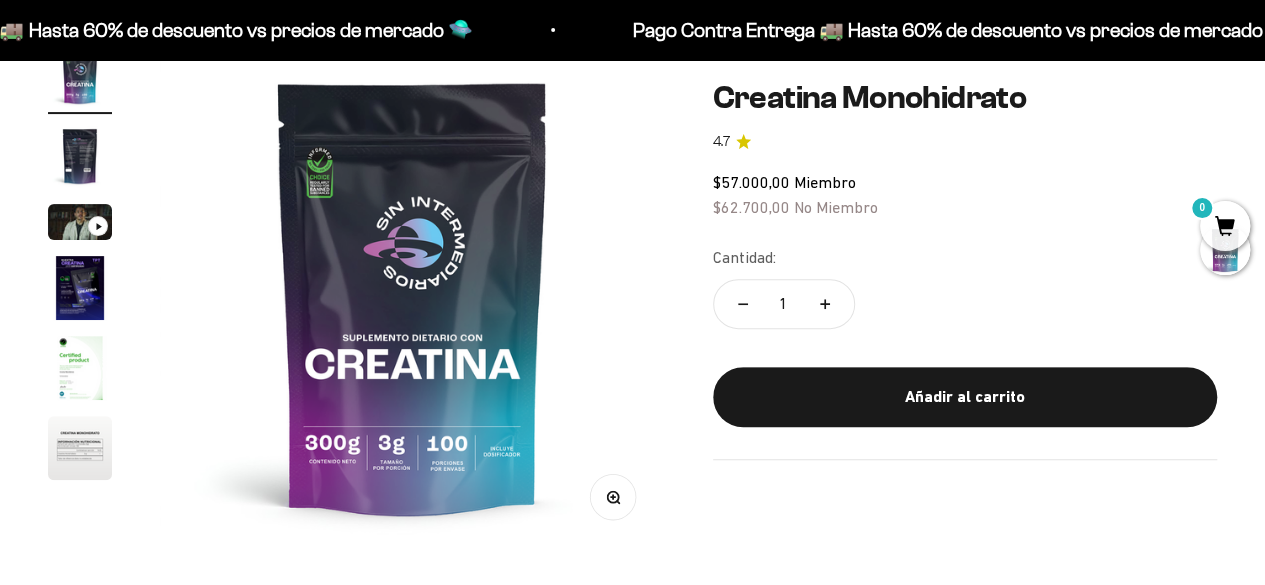 scroll, scrollTop: 212, scrollLeft: 0, axis: vertical 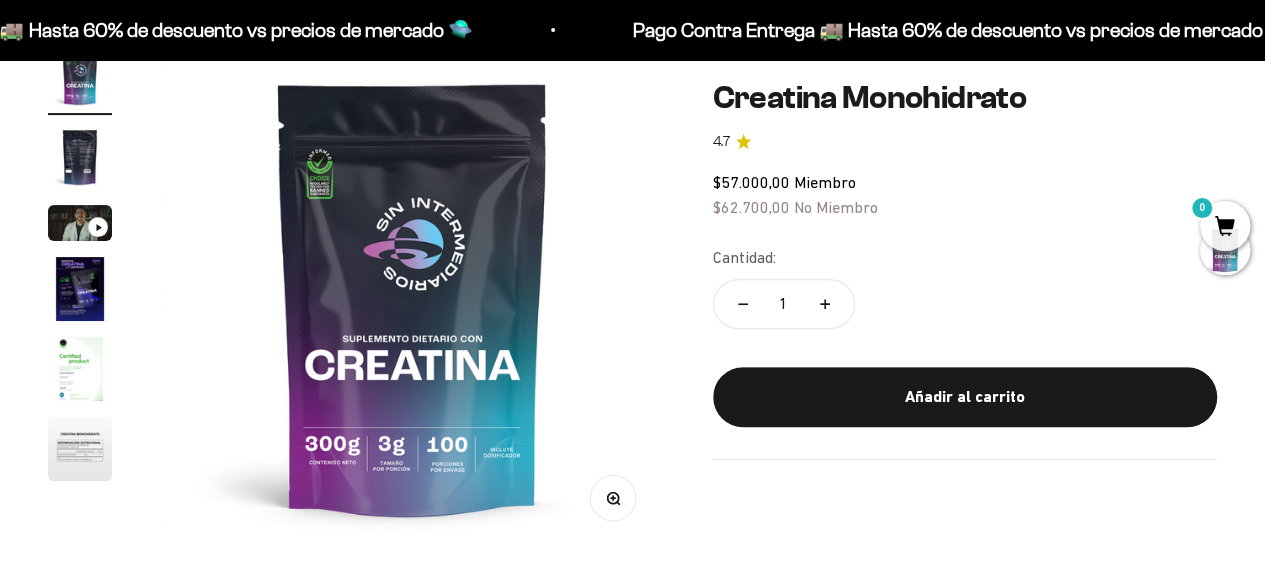 click at bounding box center (80, 157) 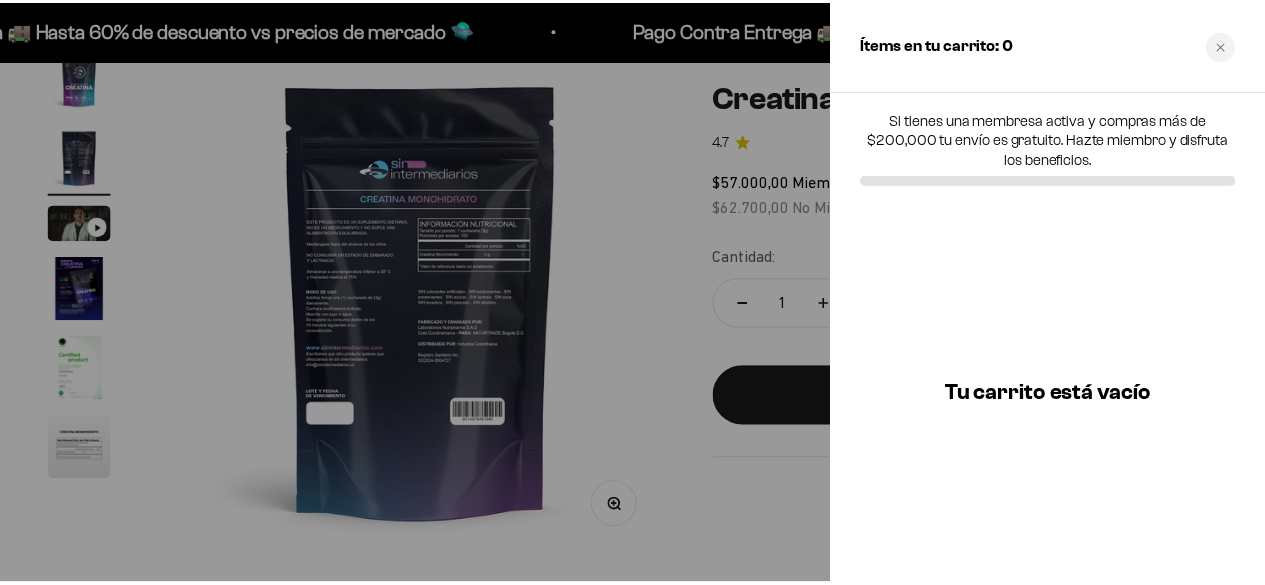 scroll, scrollTop: 0, scrollLeft: 524, axis: horizontal 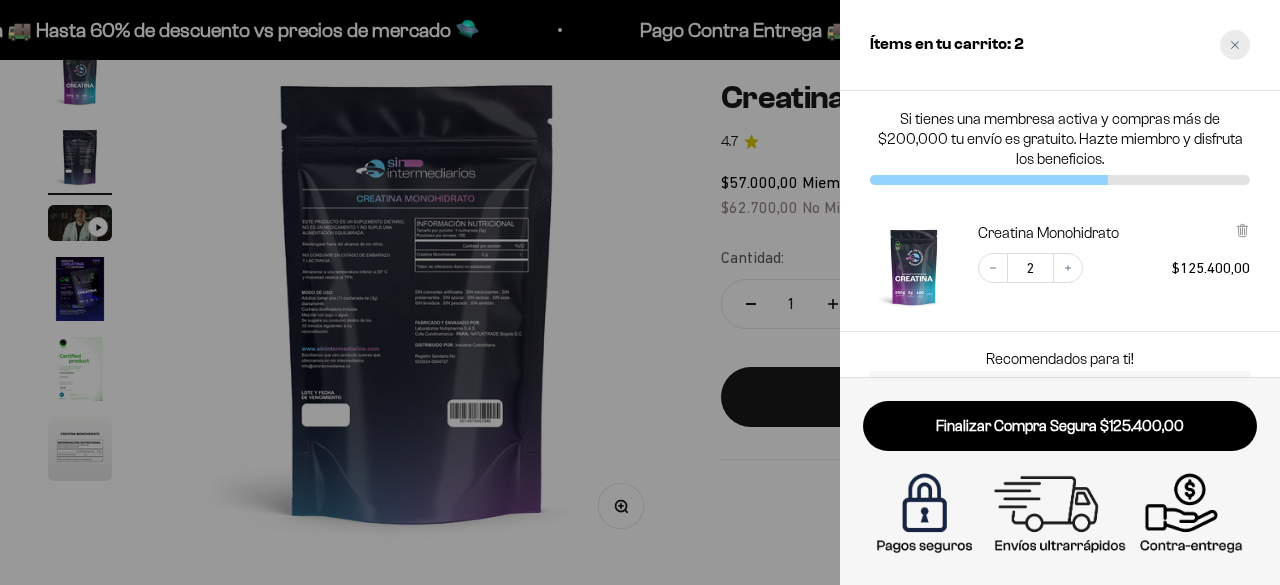 click 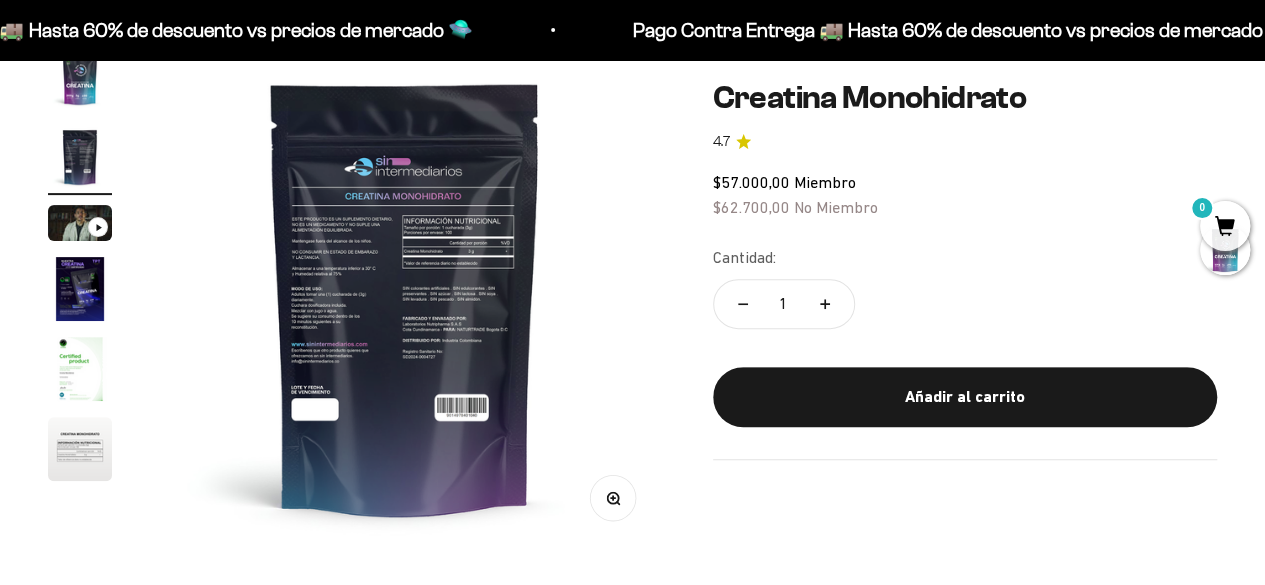 scroll, scrollTop: 0, scrollLeft: 516, axis: horizontal 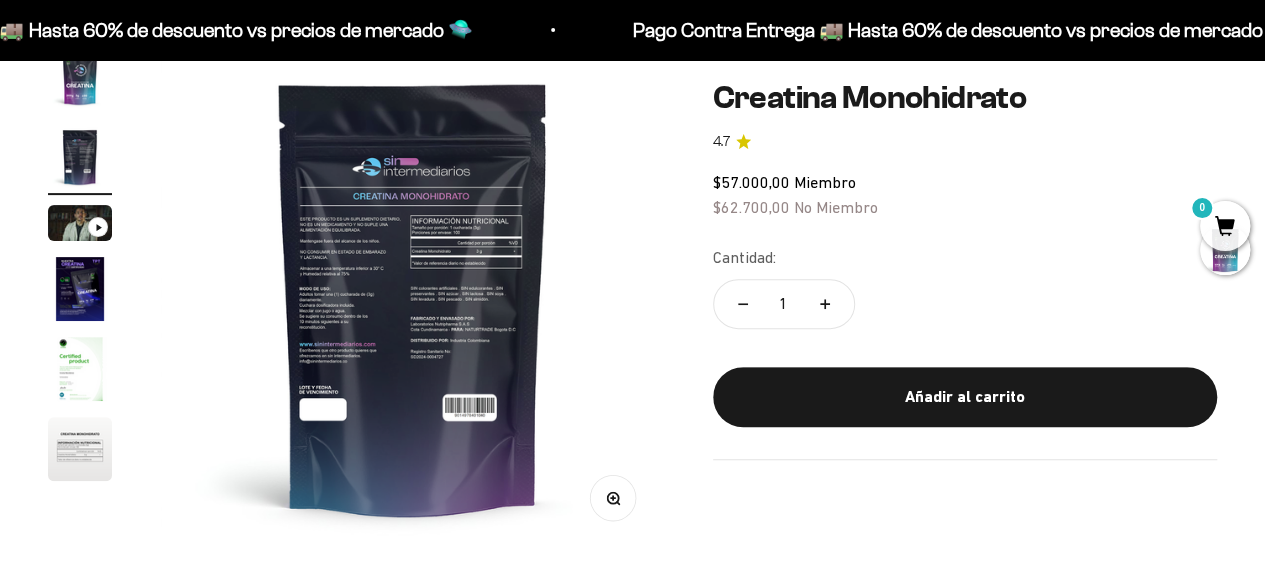 click at bounding box center [413, 297] 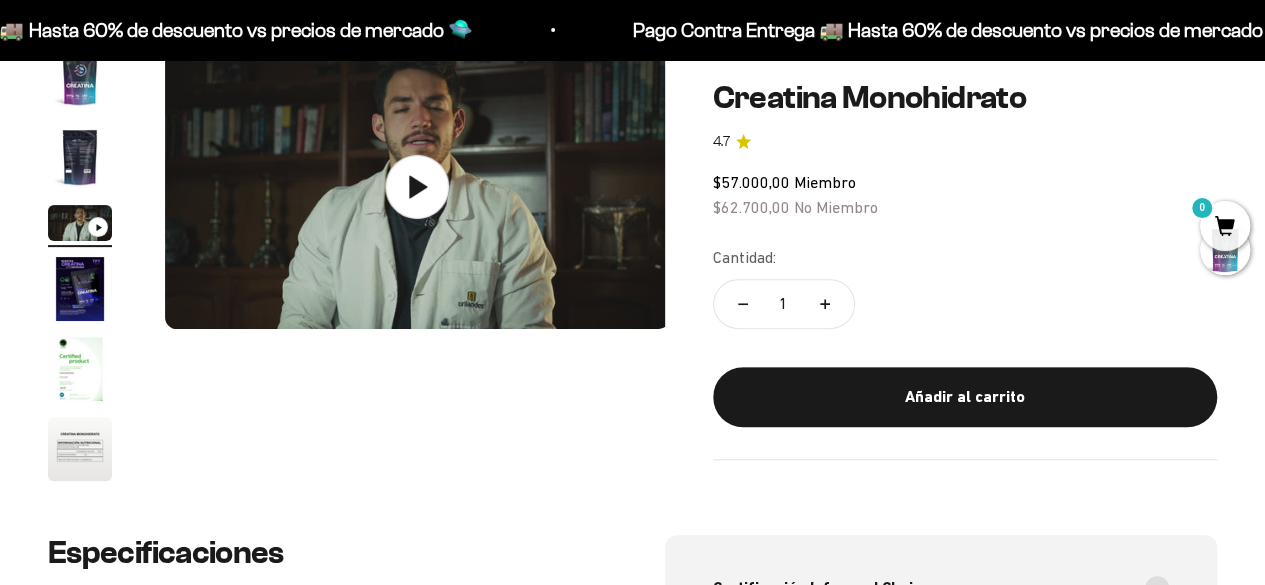 scroll, scrollTop: 0, scrollLeft: 1032, axis: horizontal 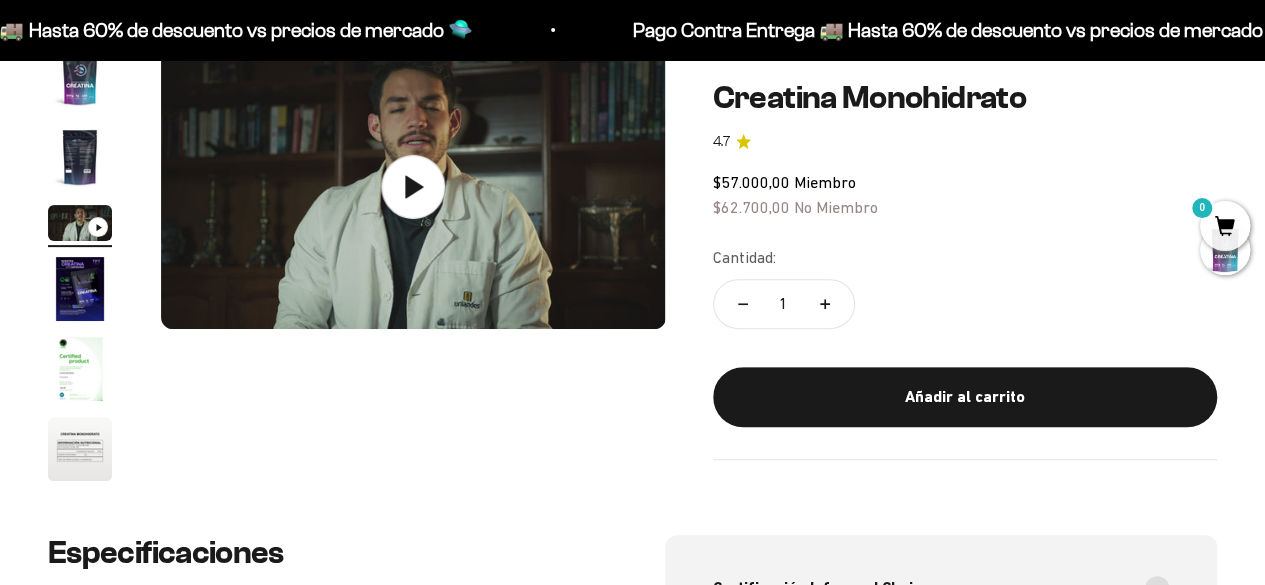 click at bounding box center [80, 449] 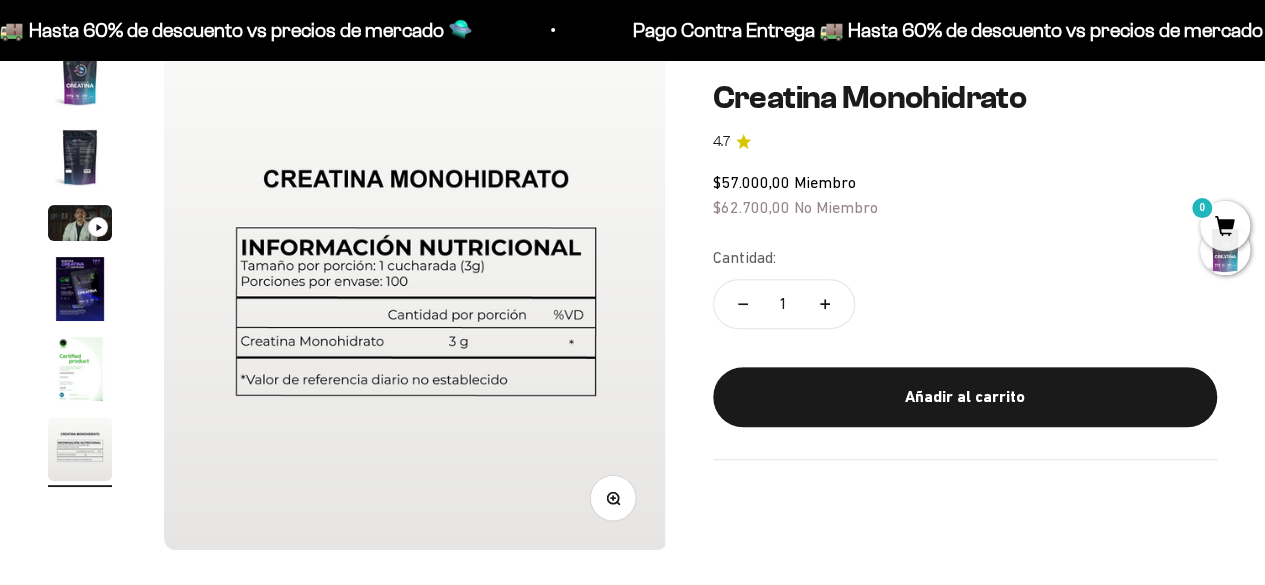 scroll, scrollTop: 0, scrollLeft: 2581, axis: horizontal 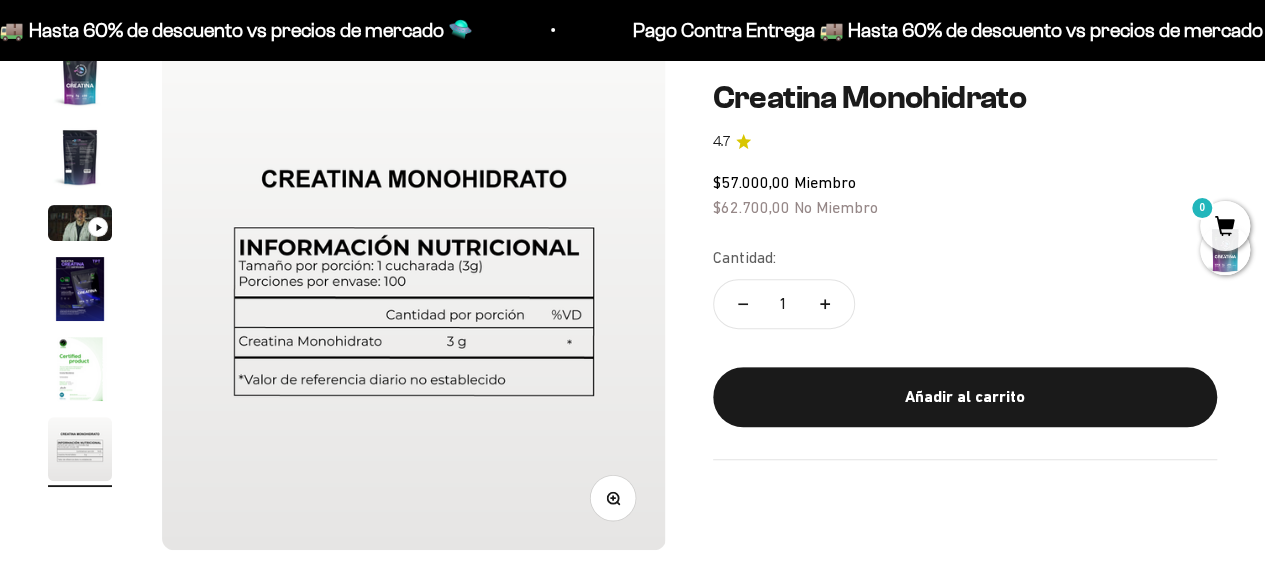 click at bounding box center [80, 369] 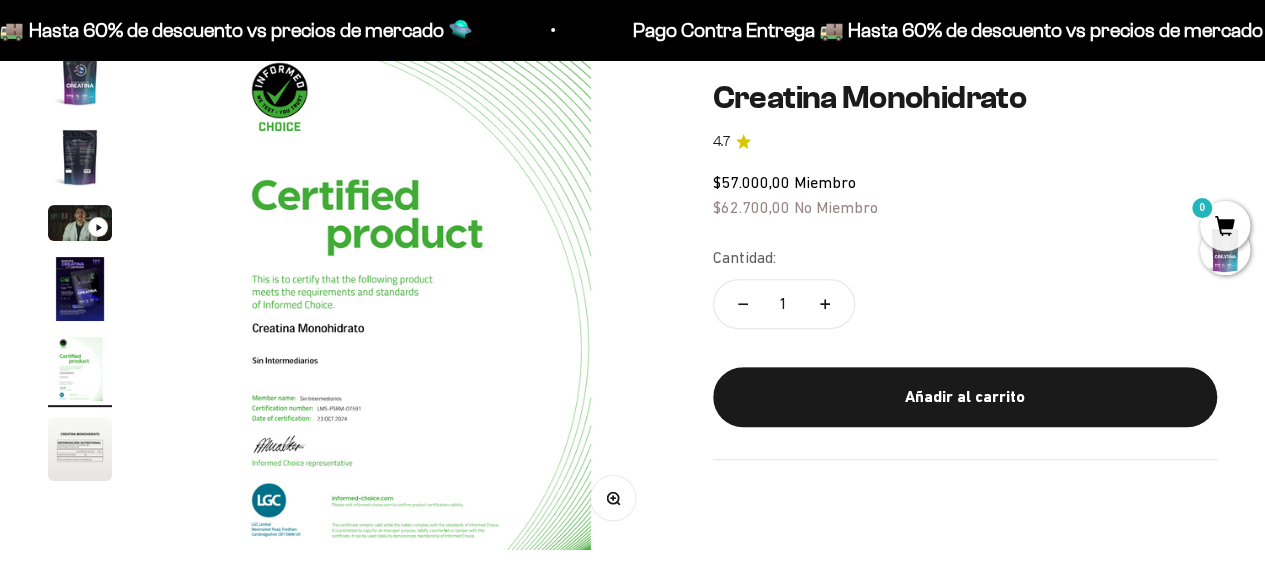 scroll, scrollTop: 0, scrollLeft: 2065, axis: horizontal 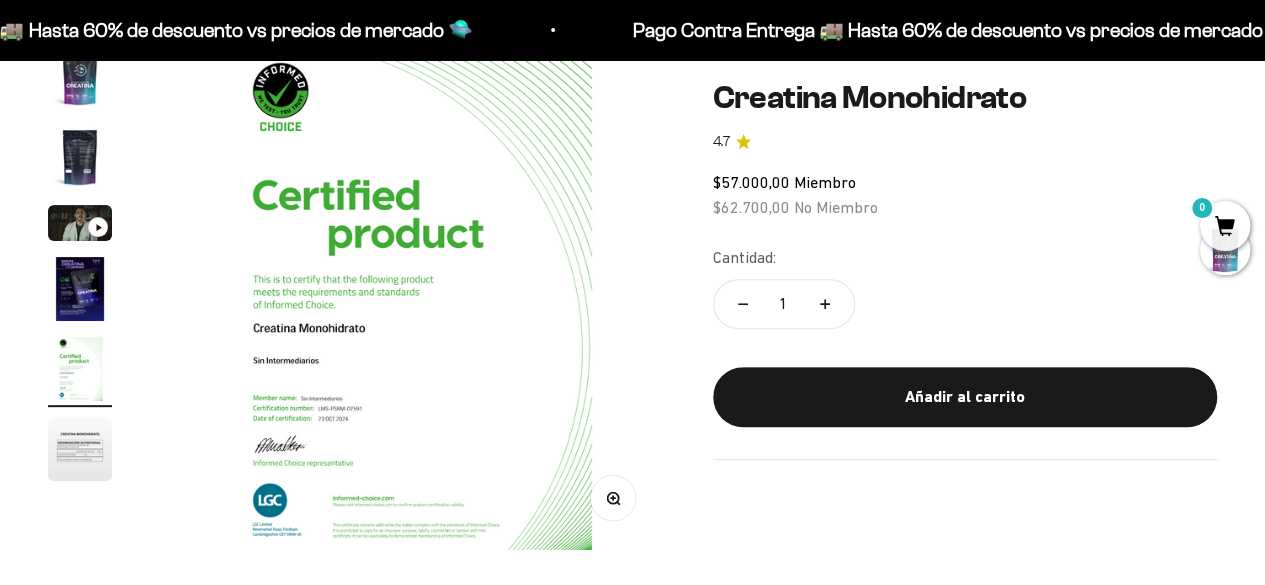 click at bounding box center (80, 289) 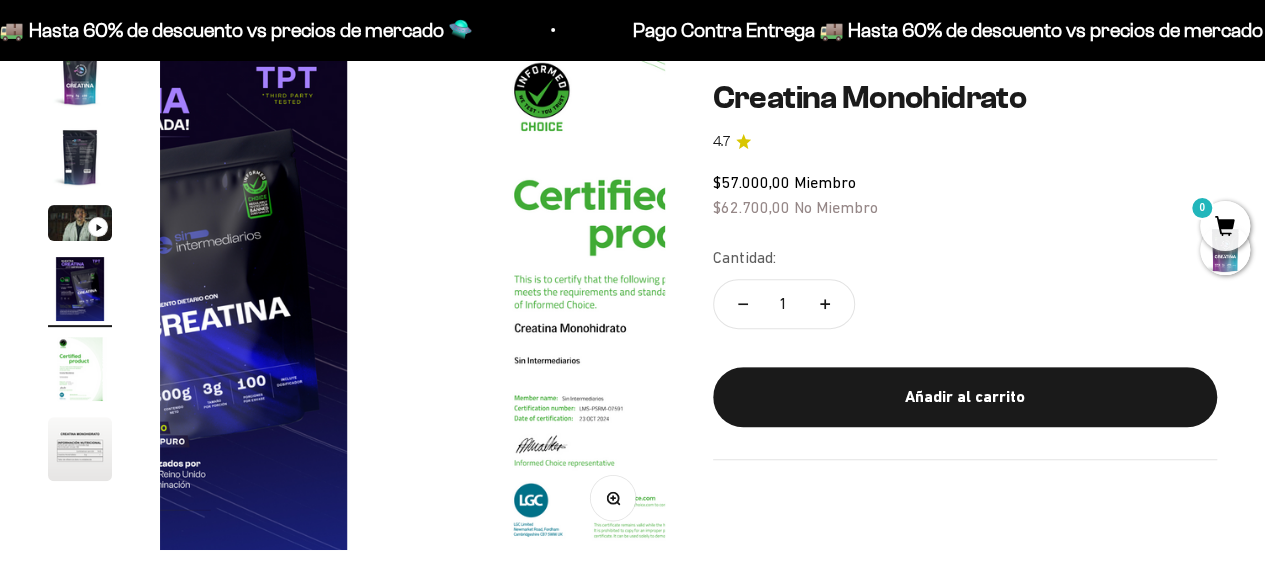 scroll, scrollTop: 0, scrollLeft: 1549, axis: horizontal 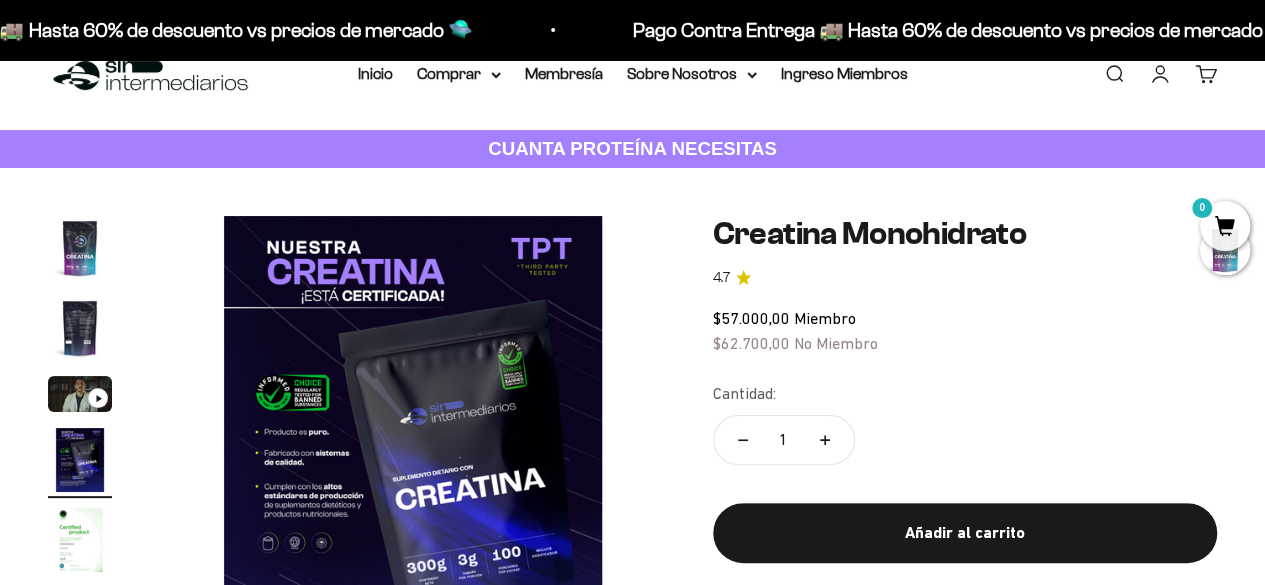 click at bounding box center [80, 328] 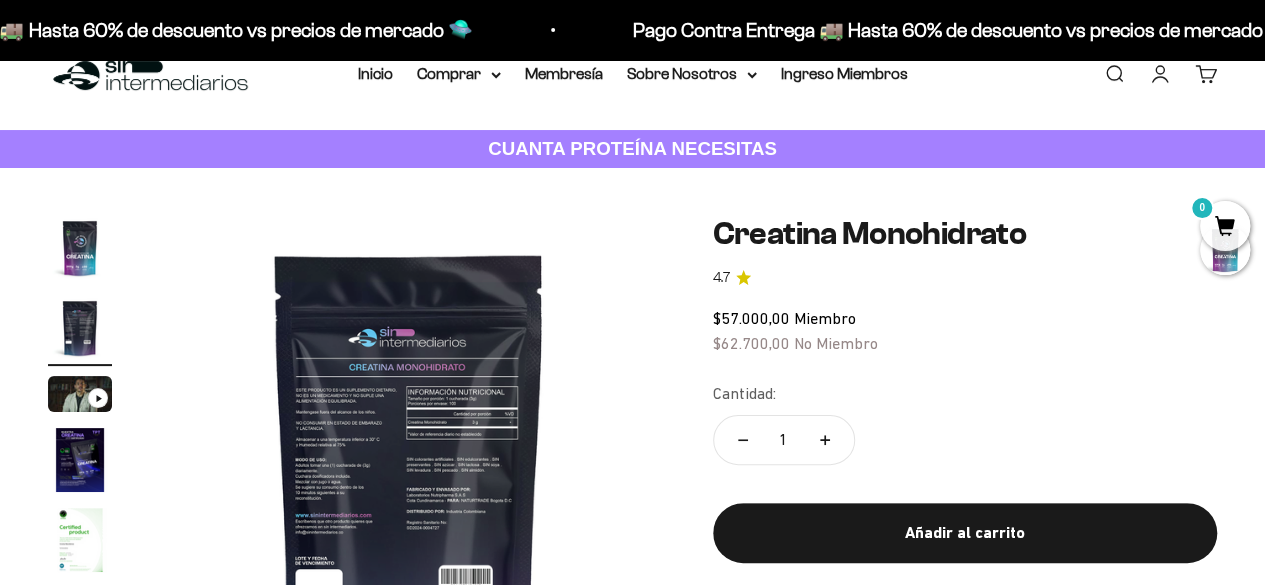 scroll, scrollTop: 0, scrollLeft: 516, axis: horizontal 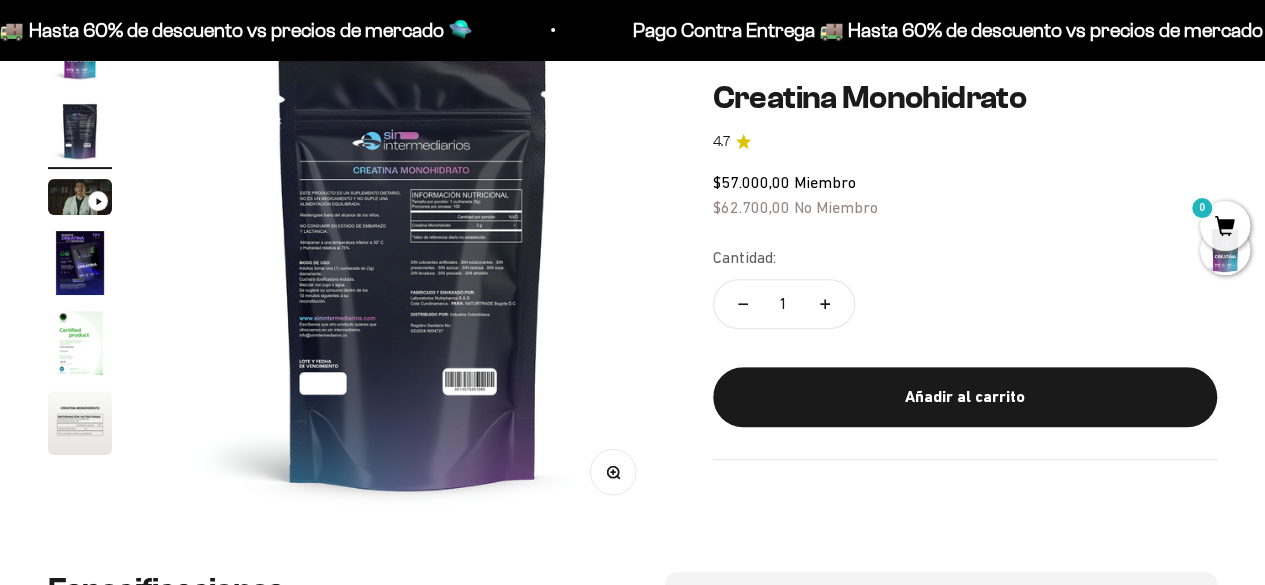 click on "Zoom" at bounding box center [612, 471] 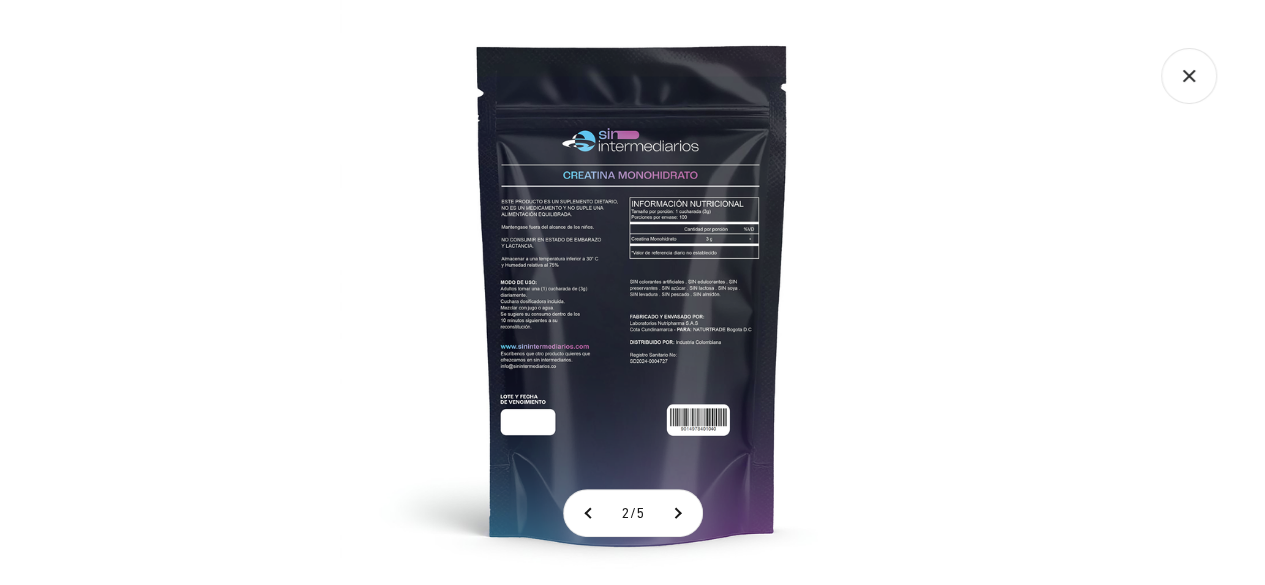 click at bounding box center [632, 292] 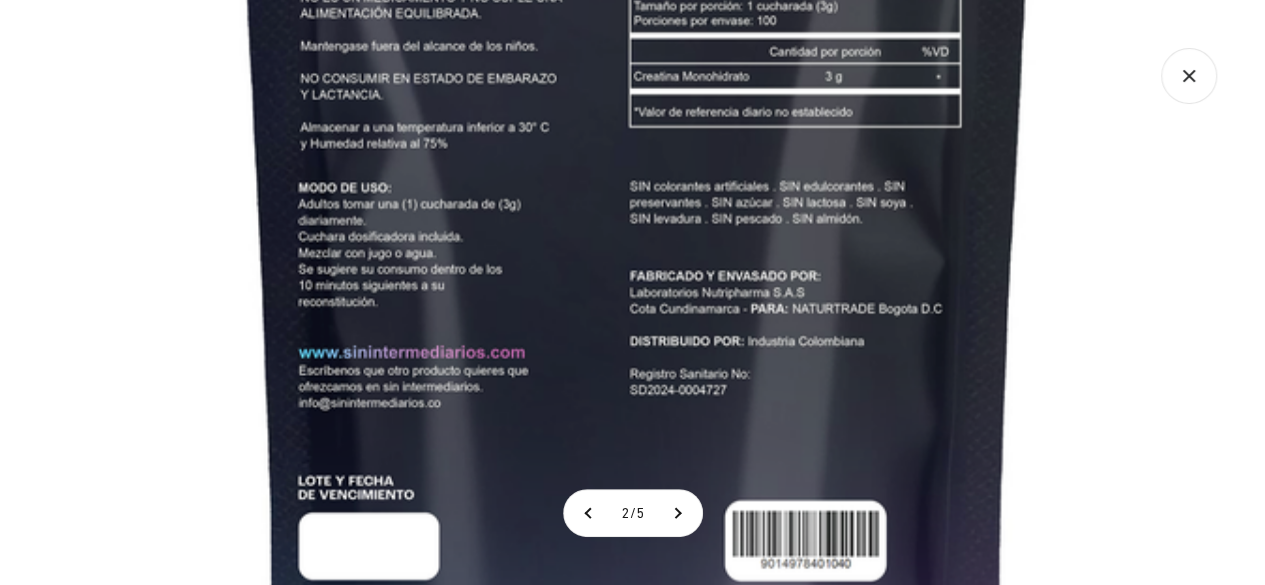 click at bounding box center [637, 214] 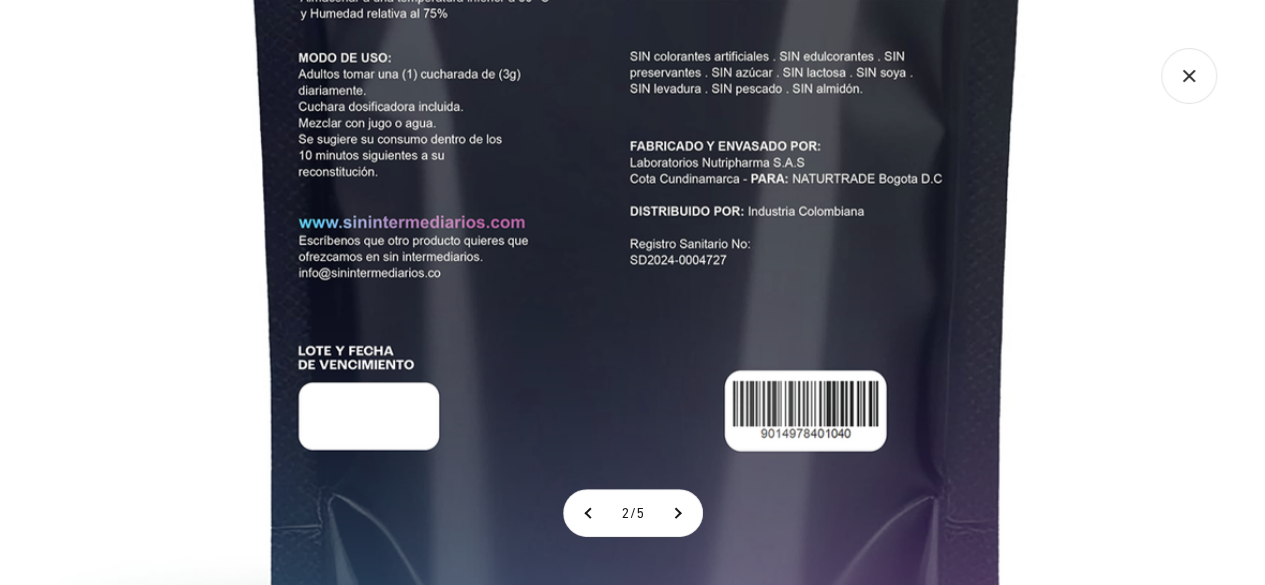 click at bounding box center (637, 84) 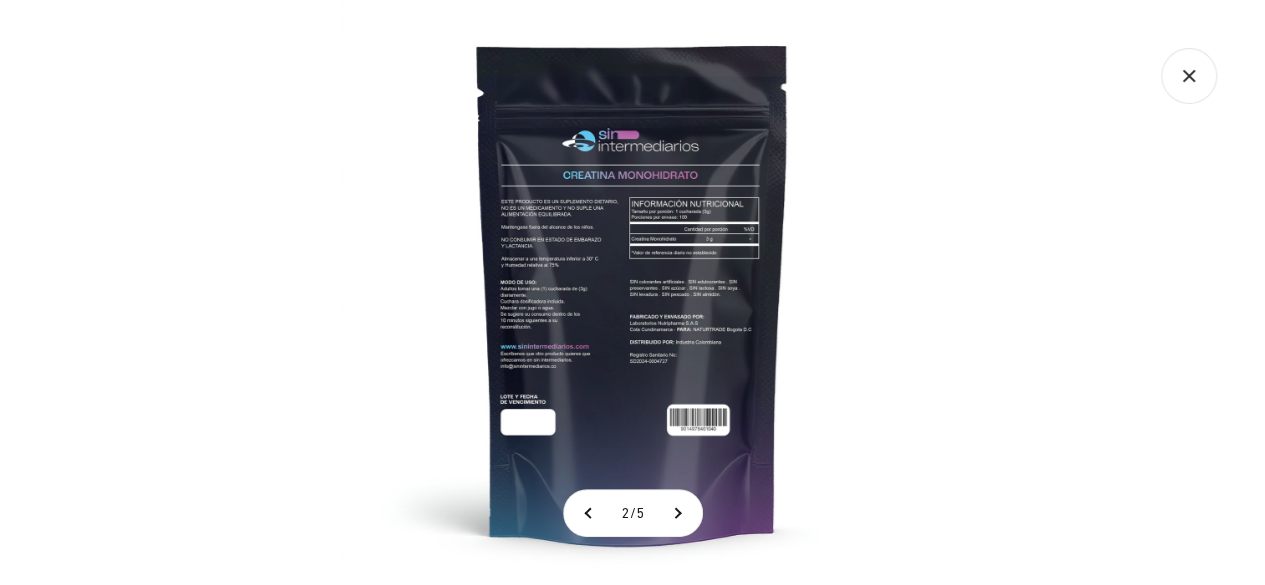 click at bounding box center [632, 292] 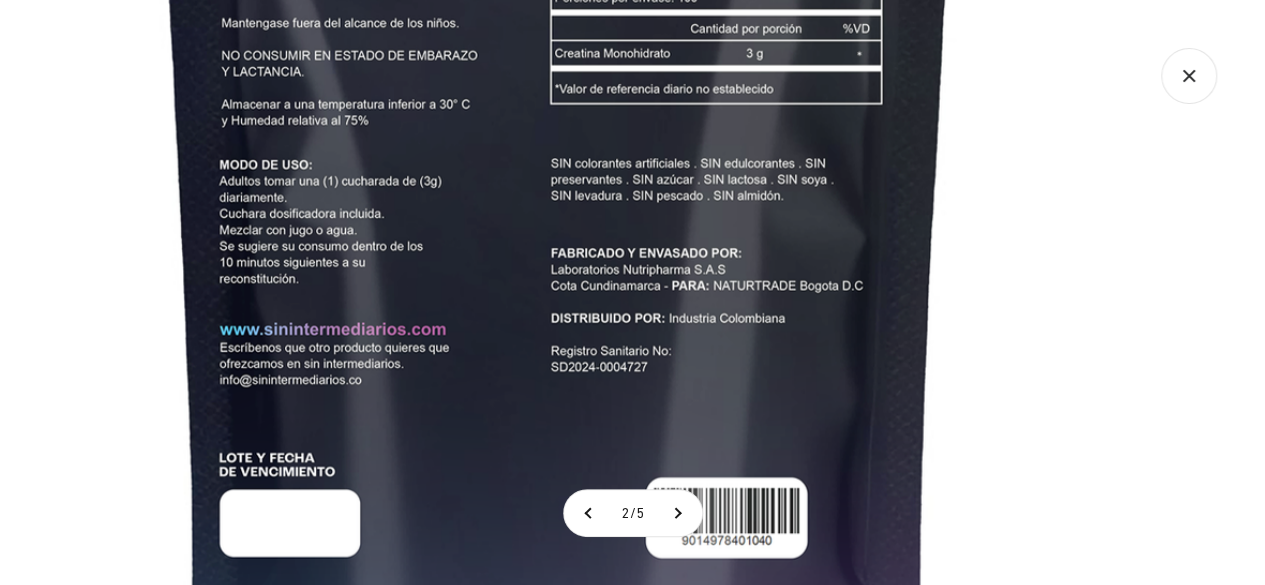 click 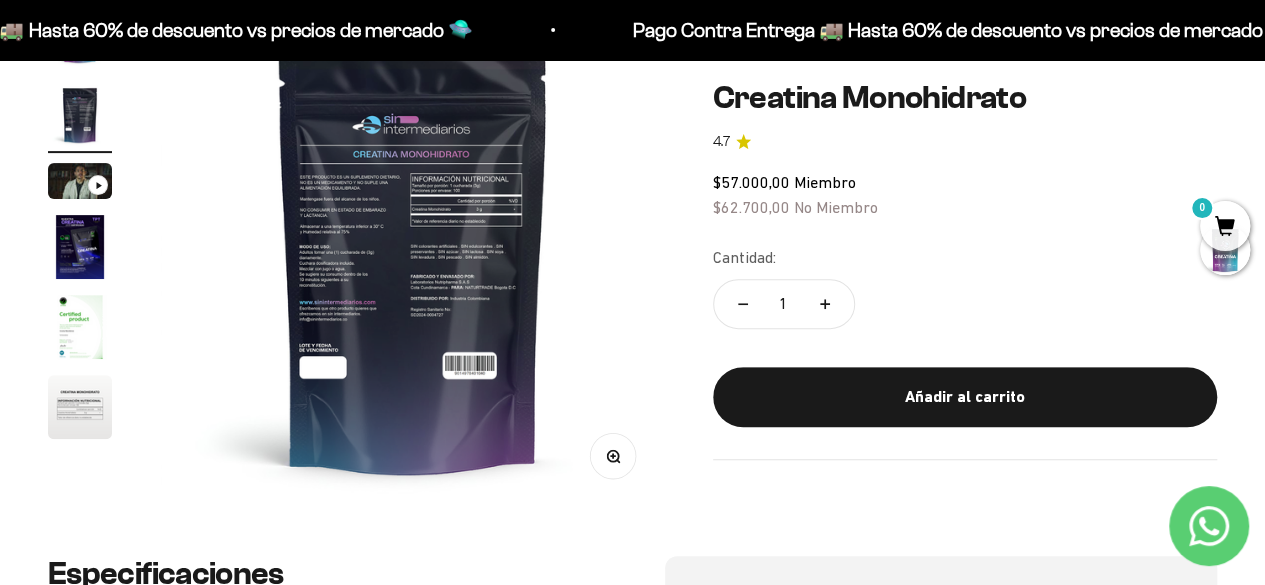 scroll, scrollTop: 256, scrollLeft: 0, axis: vertical 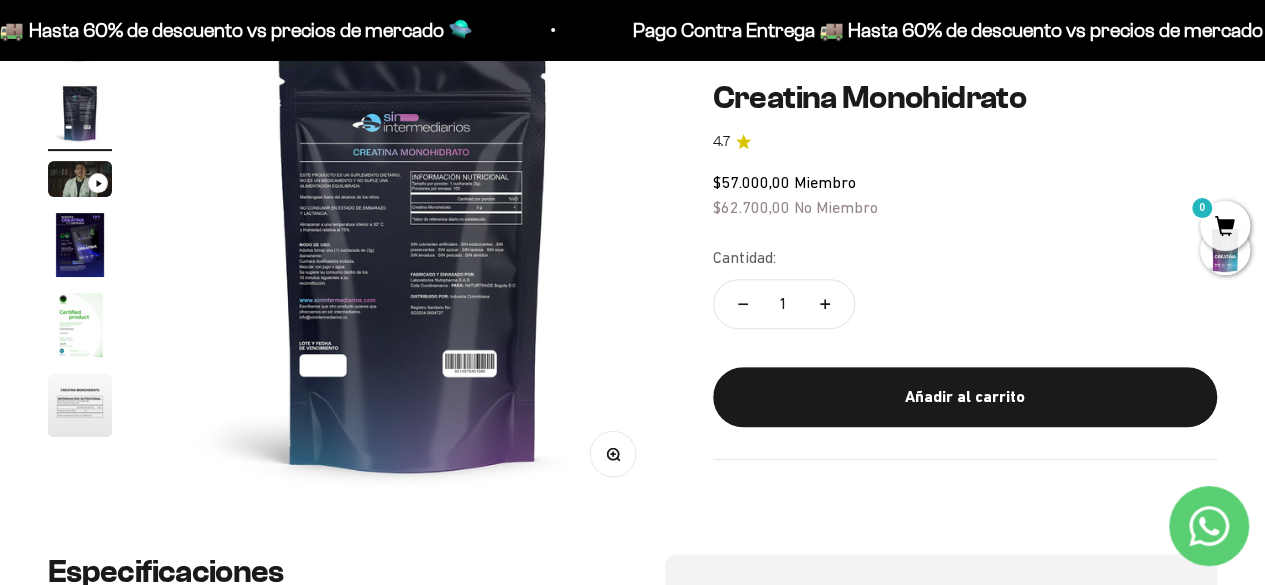 click at bounding box center [80, 245] 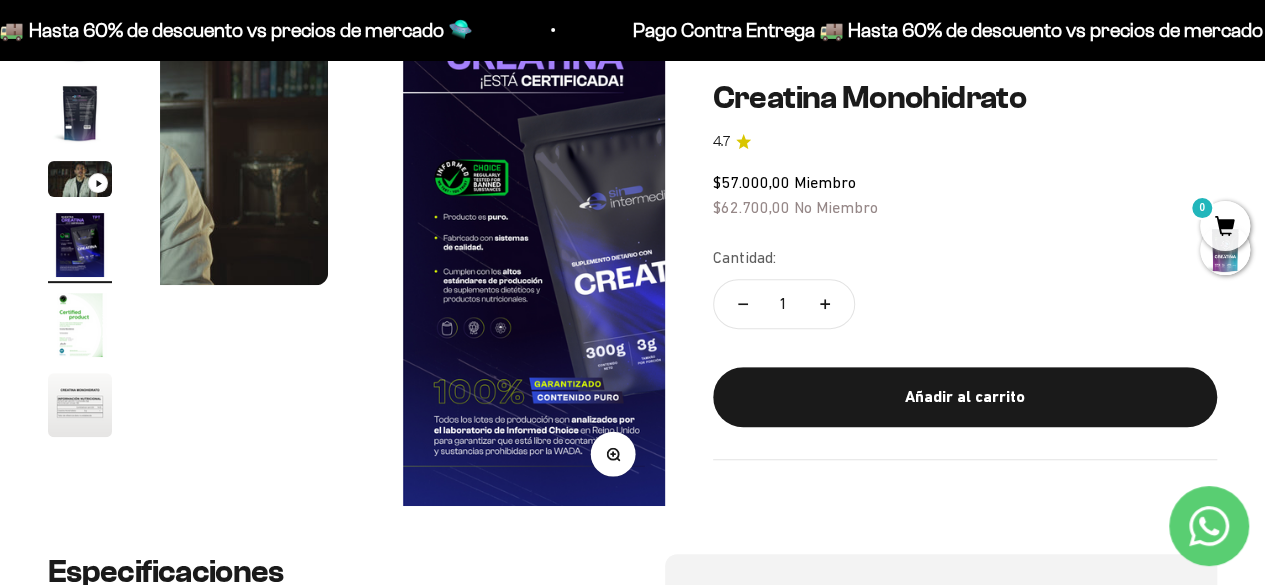 scroll, scrollTop: 0, scrollLeft: 1549, axis: horizontal 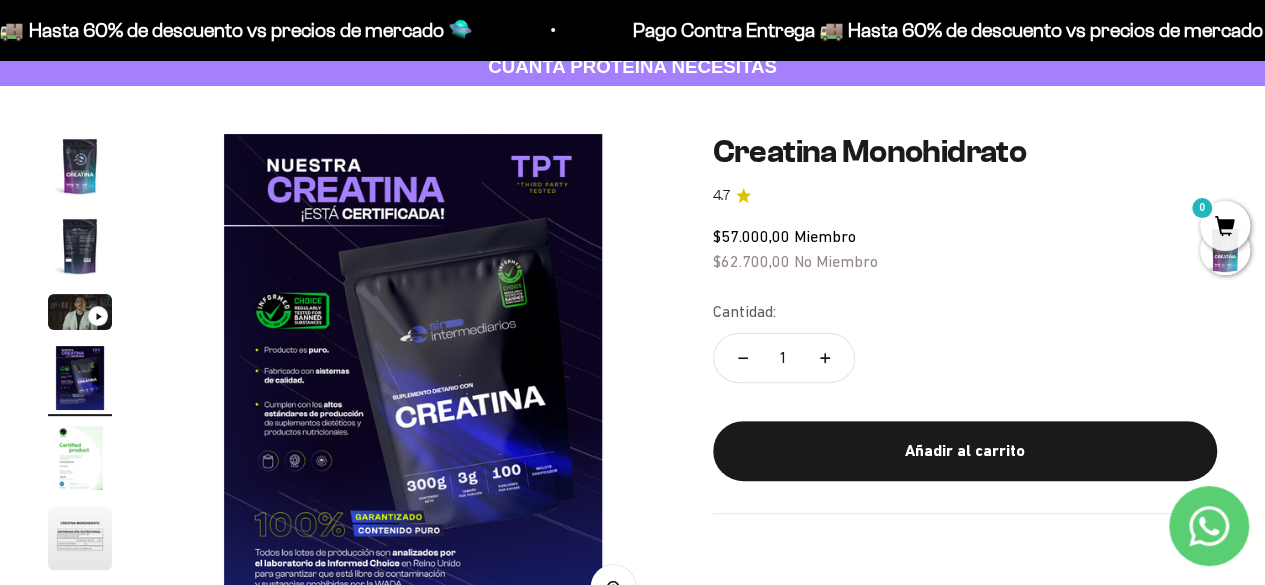 click 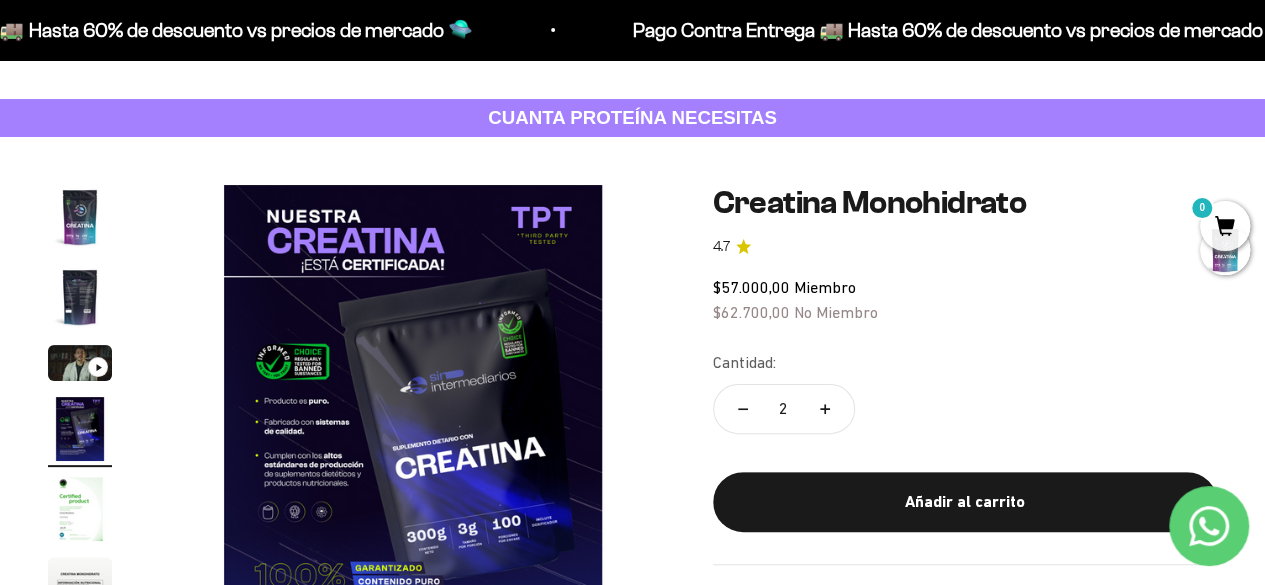 scroll, scrollTop: 77, scrollLeft: 0, axis: vertical 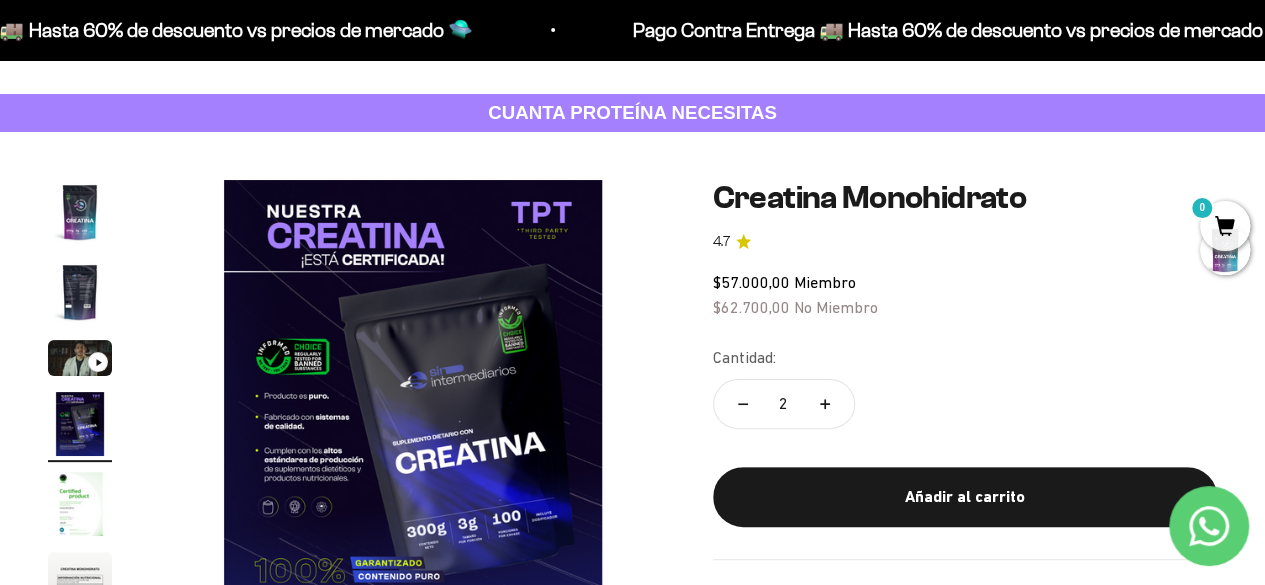 click at bounding box center (80, 212) 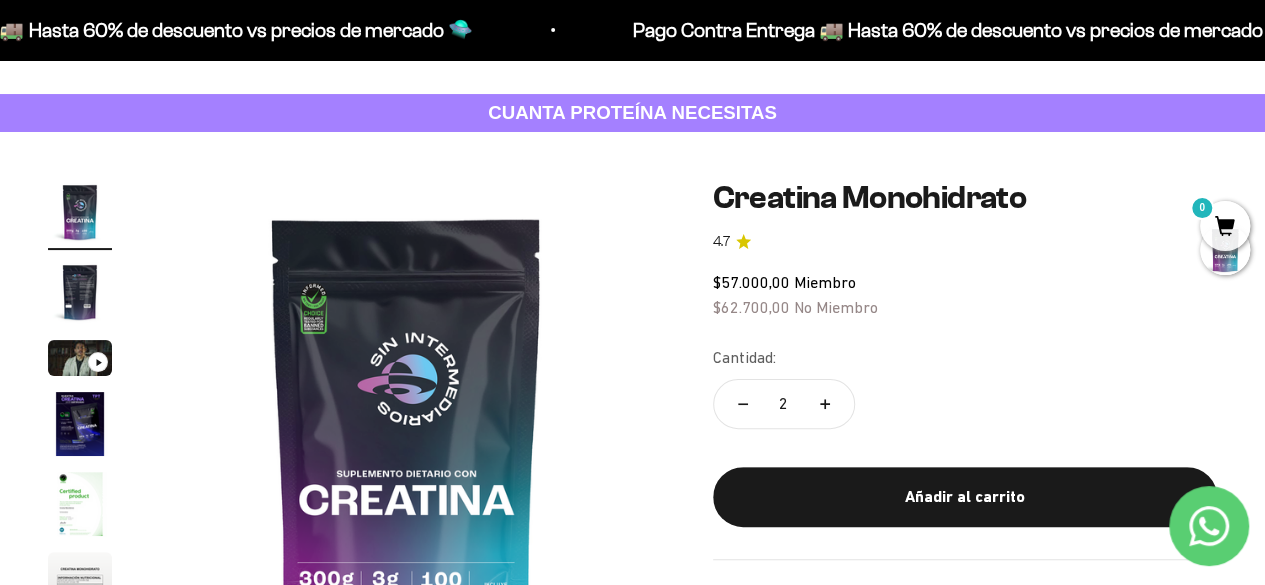 scroll, scrollTop: 0, scrollLeft: 0, axis: both 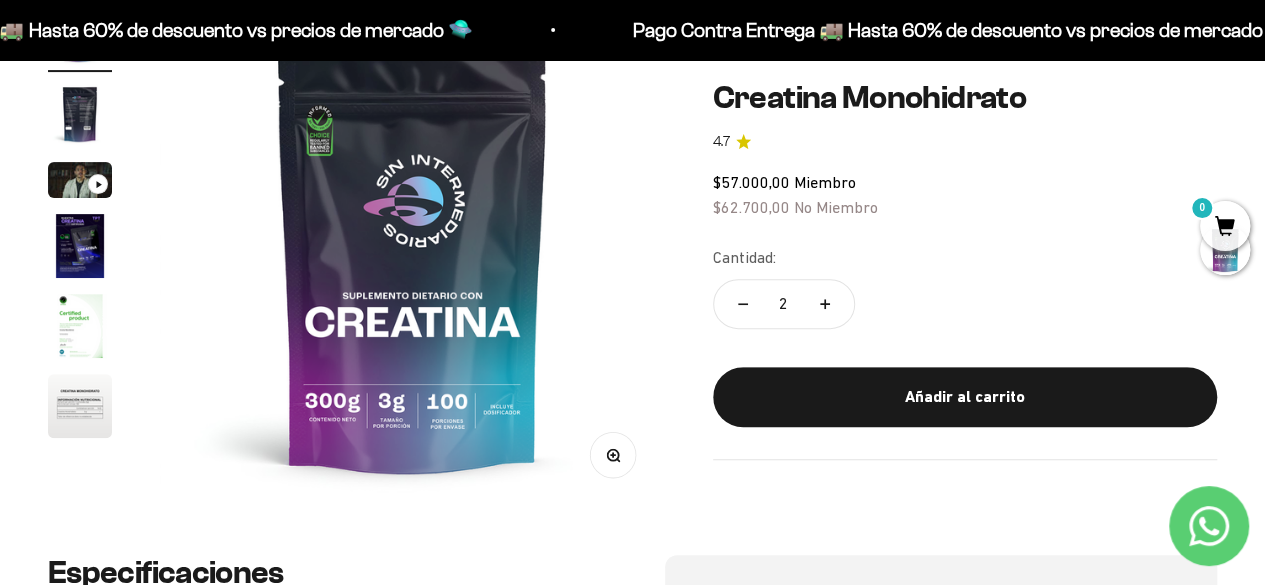 click at bounding box center [80, 246] 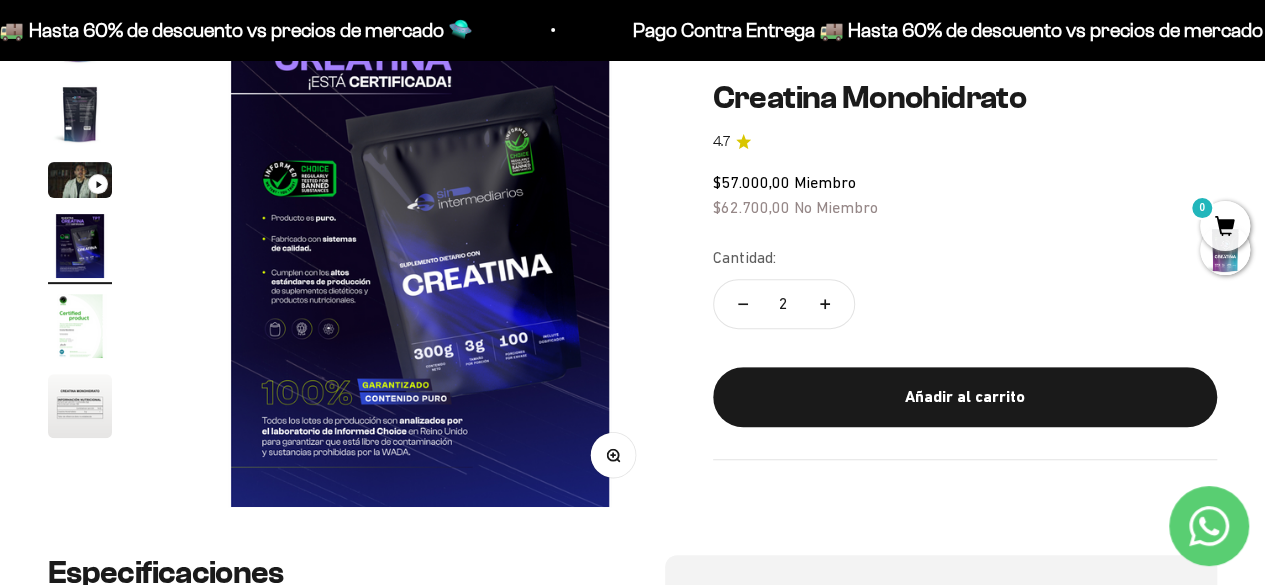 scroll, scrollTop: 0, scrollLeft: 1549, axis: horizontal 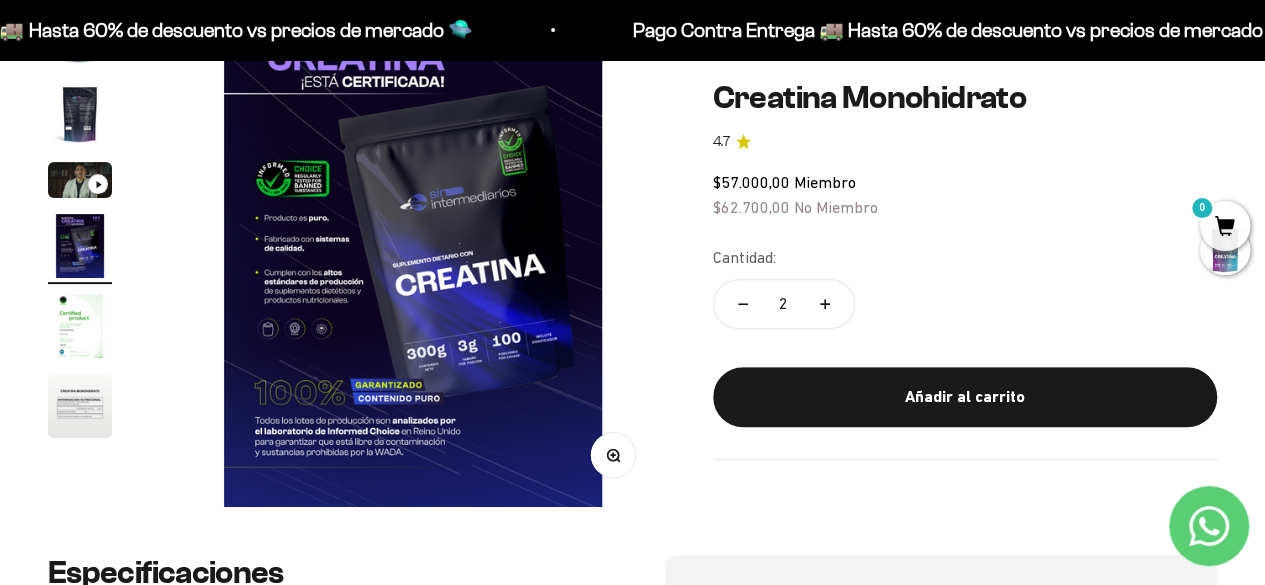 click at bounding box center (80, 326) 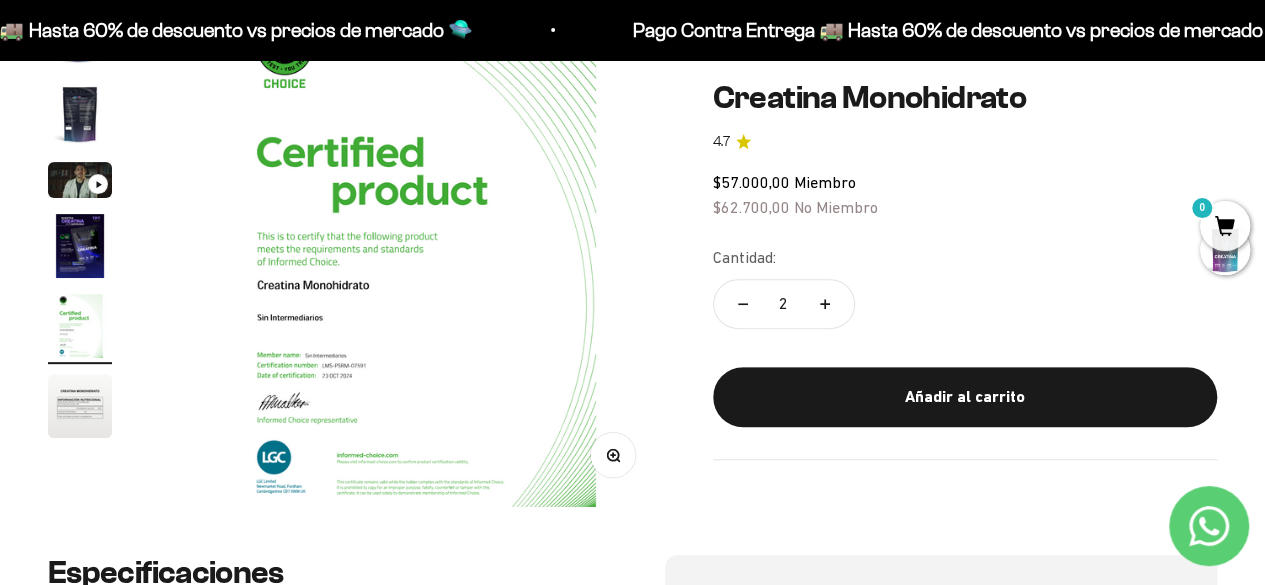 scroll, scrollTop: 0, scrollLeft: 2065, axis: horizontal 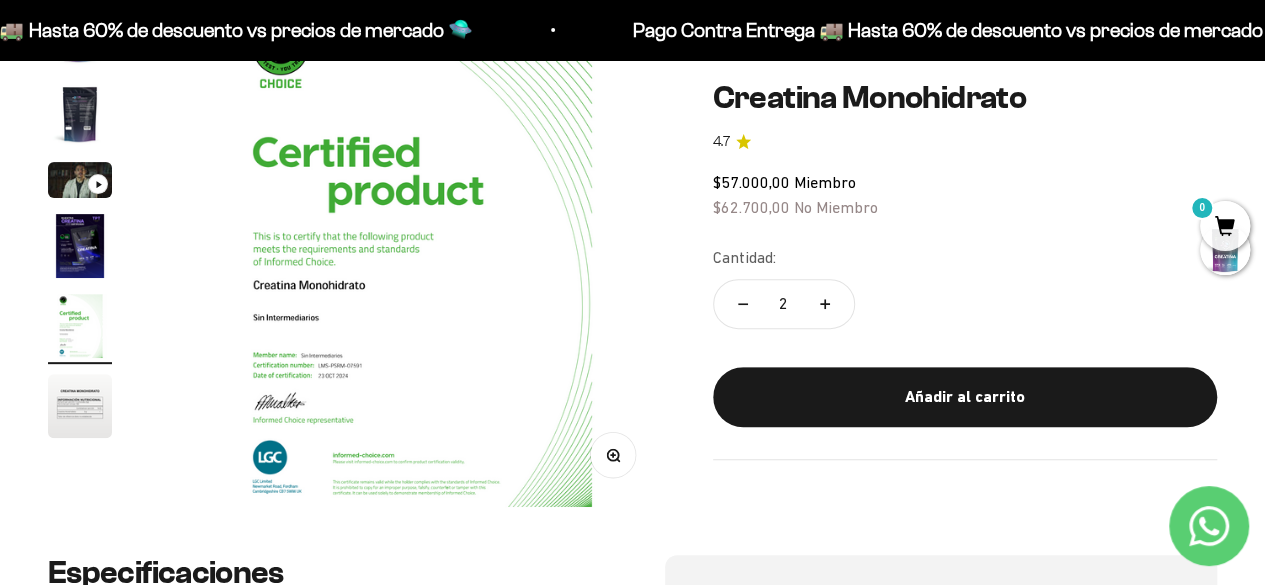 click at bounding box center (80, 406) 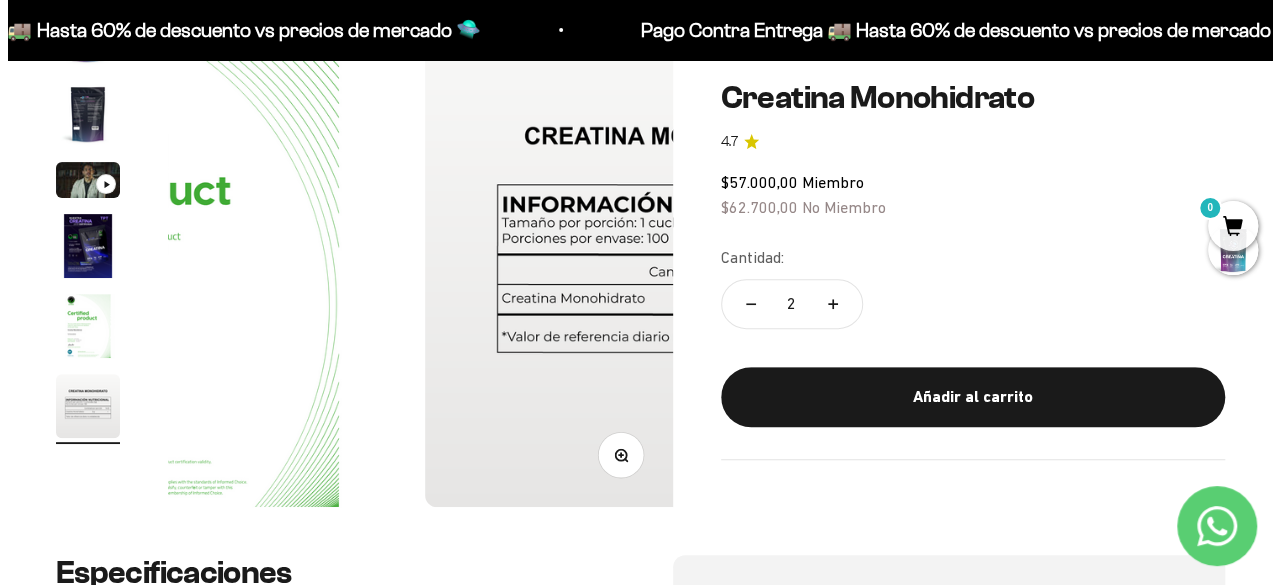 scroll, scrollTop: 0, scrollLeft: 2581, axis: horizontal 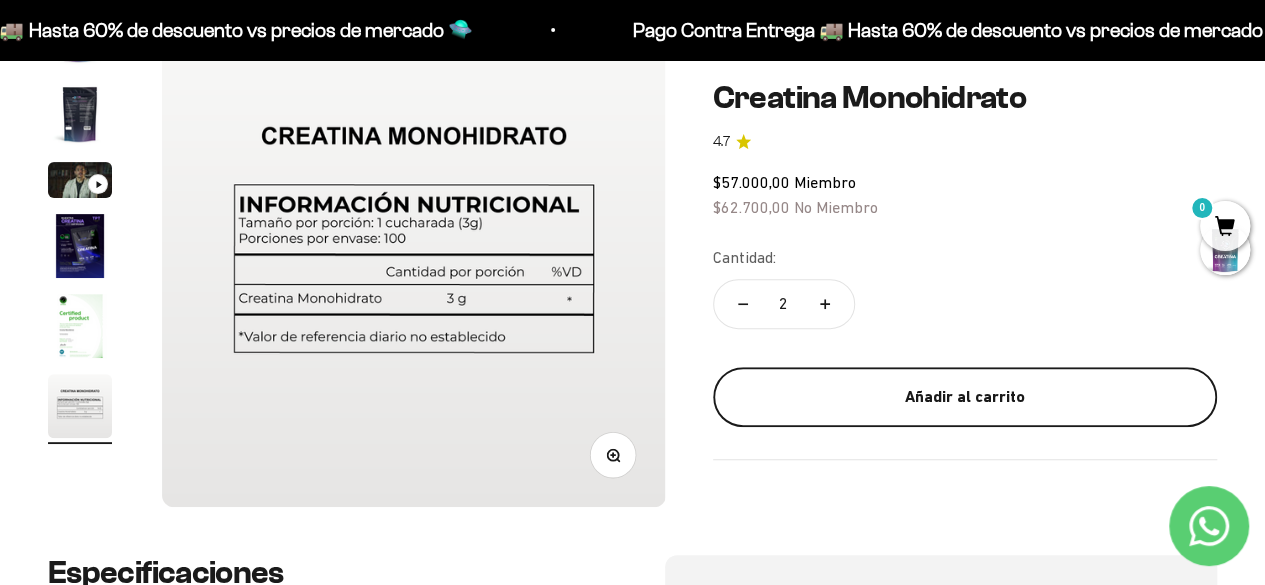 click on "Añadir al carrito" at bounding box center (965, 397) 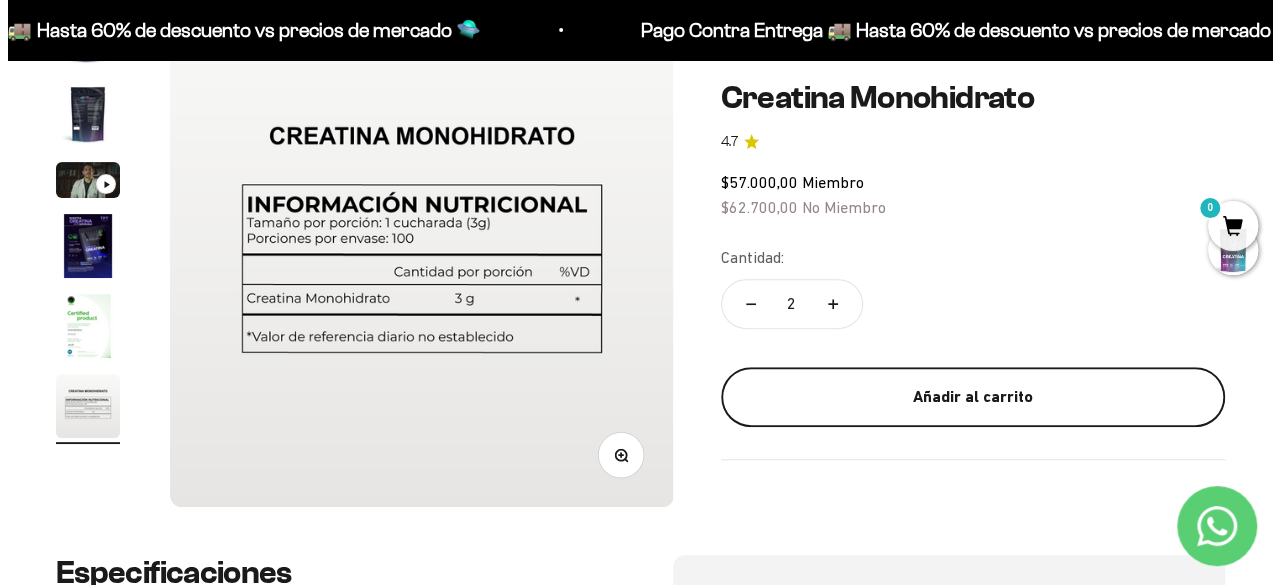 scroll, scrollTop: 0, scrollLeft: 2624, axis: horizontal 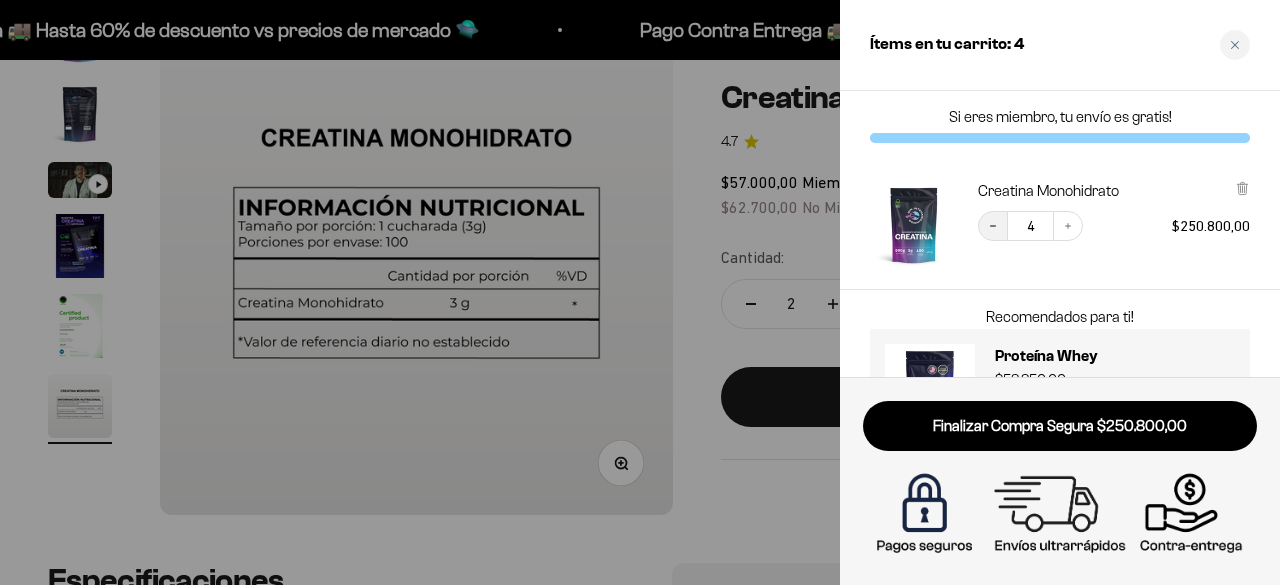 click 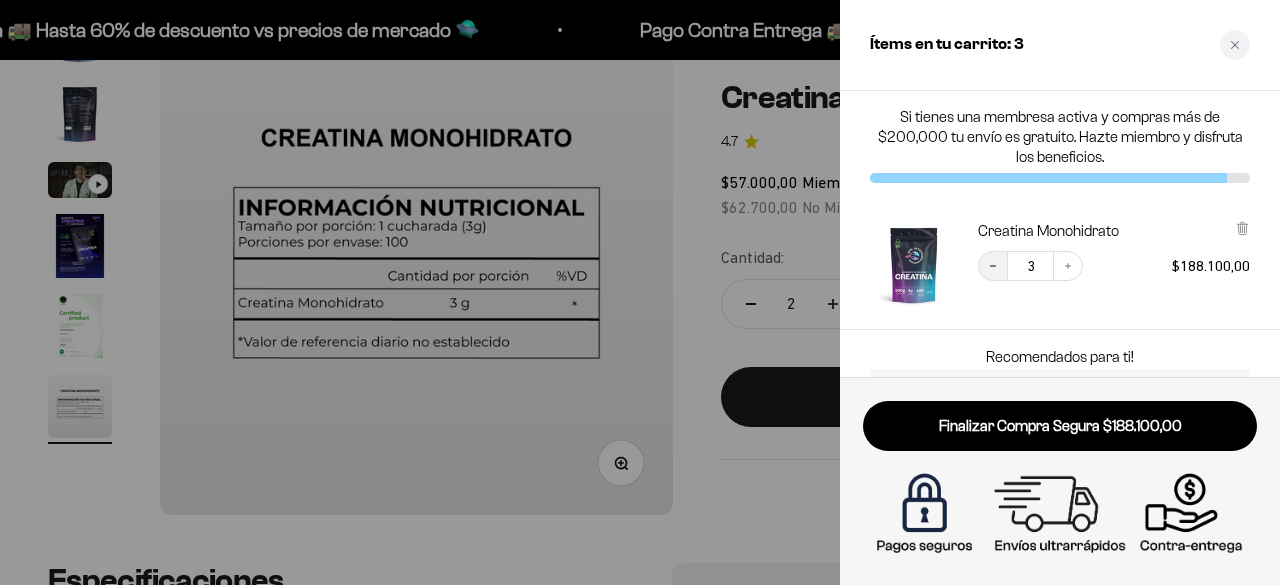 click on "Decrease quantity" at bounding box center (993, 266) 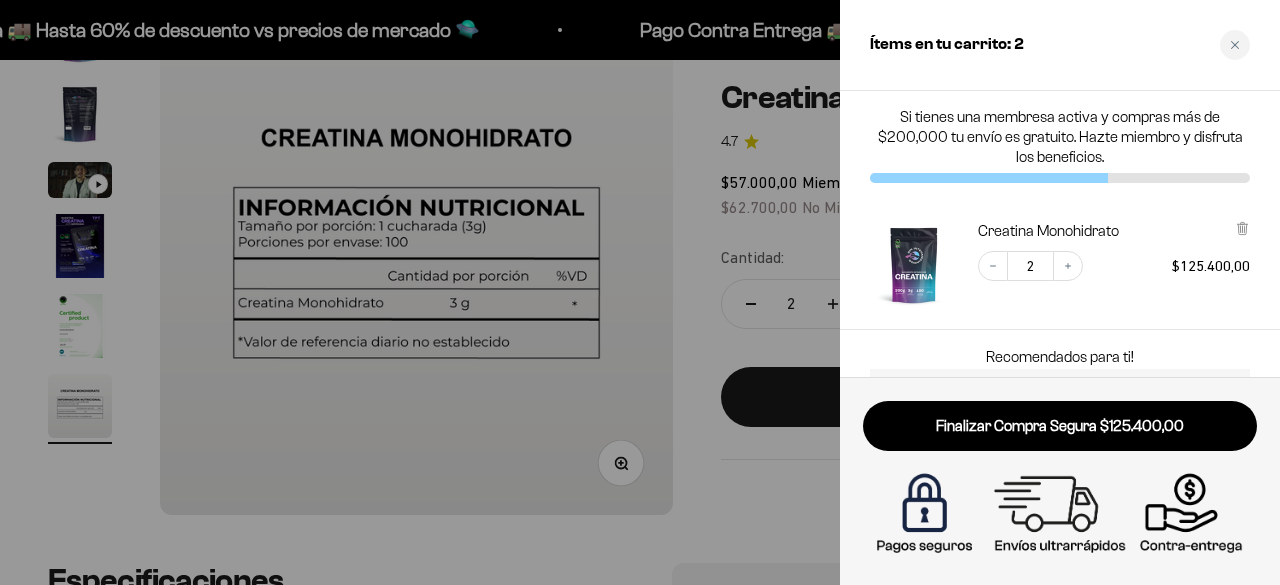 click on "Decrease quantity" at bounding box center [993, 266] 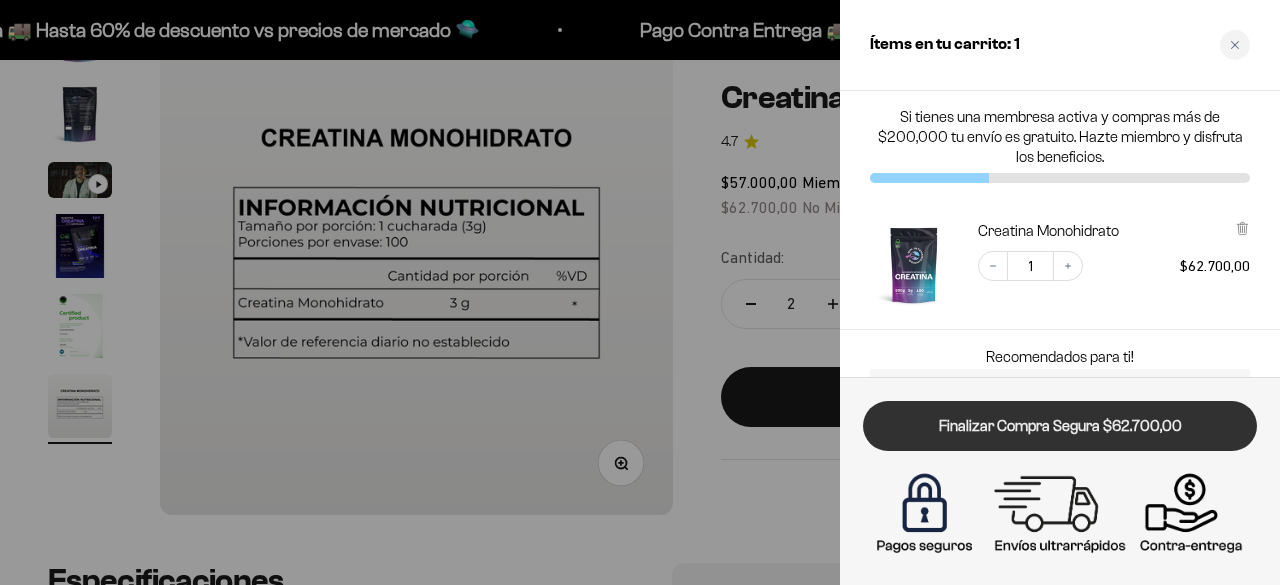 click on "Finalizar Compra Segura $62.700,00" at bounding box center (1060, 426) 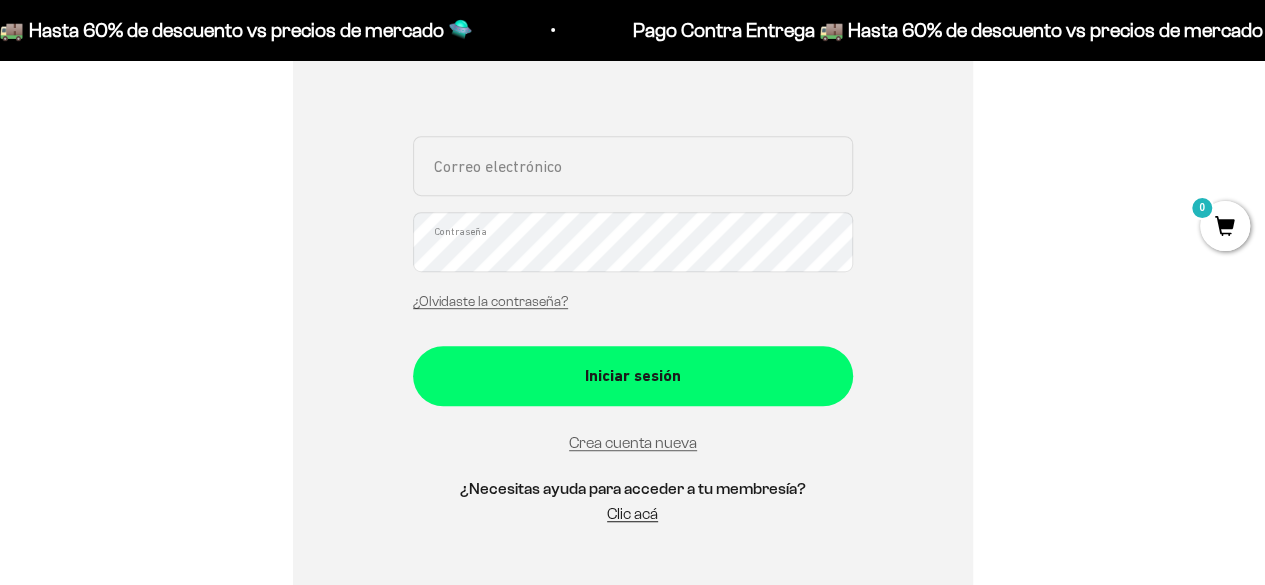 scroll, scrollTop: 405, scrollLeft: 0, axis: vertical 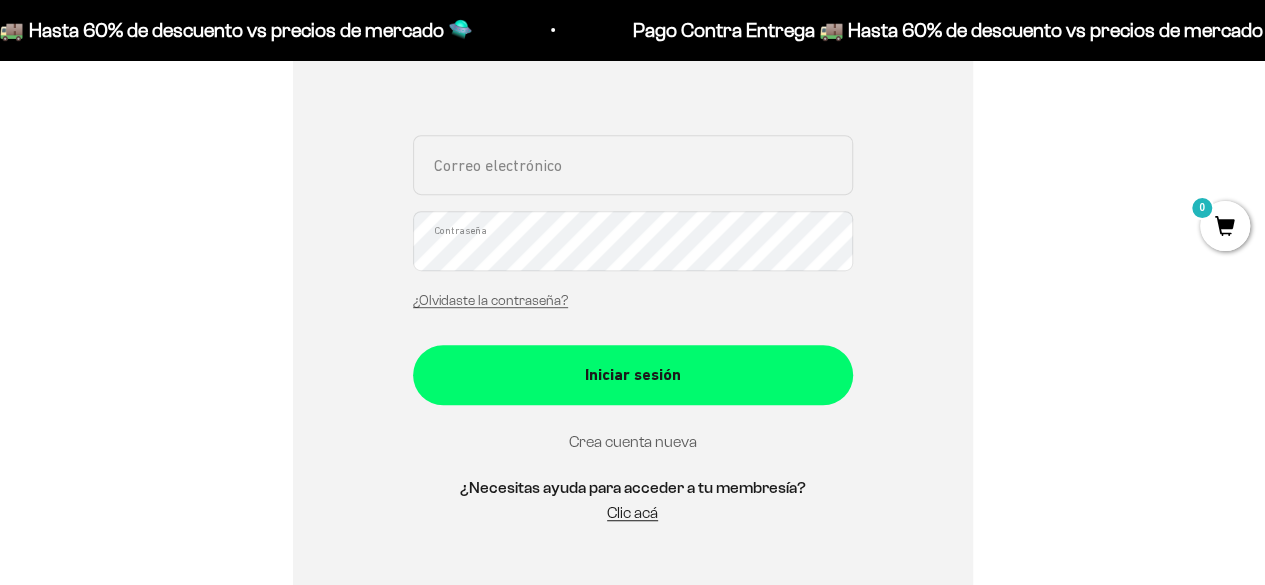click on "Crea cuenta nueva" at bounding box center [633, 441] 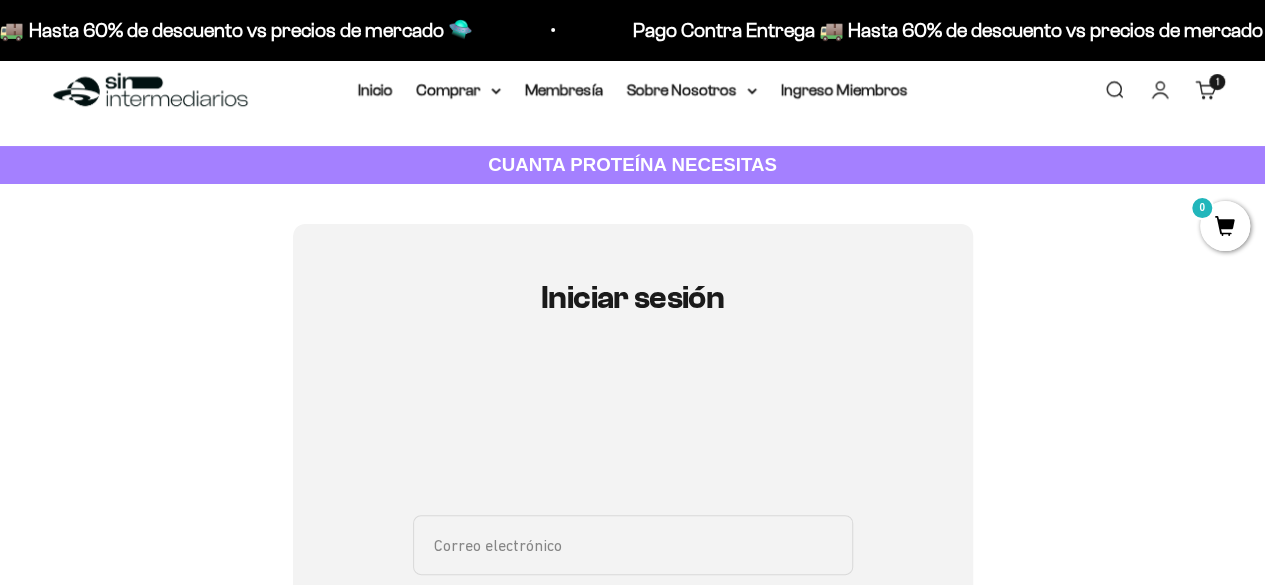 scroll, scrollTop: 0, scrollLeft: 0, axis: both 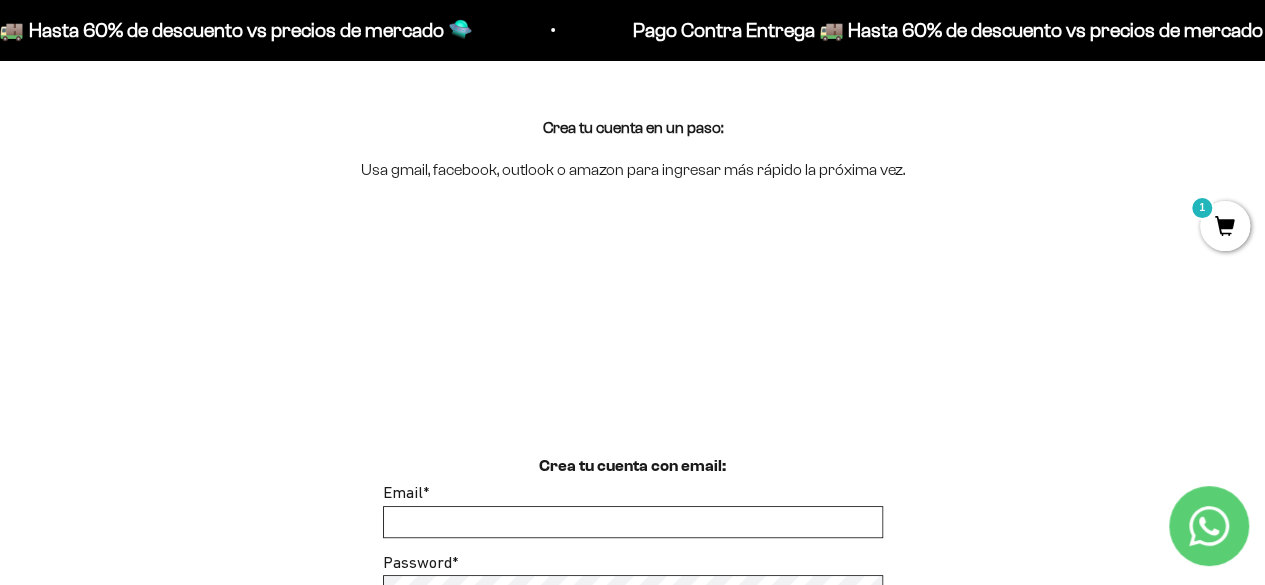 click on "Email
*" at bounding box center [633, 522] 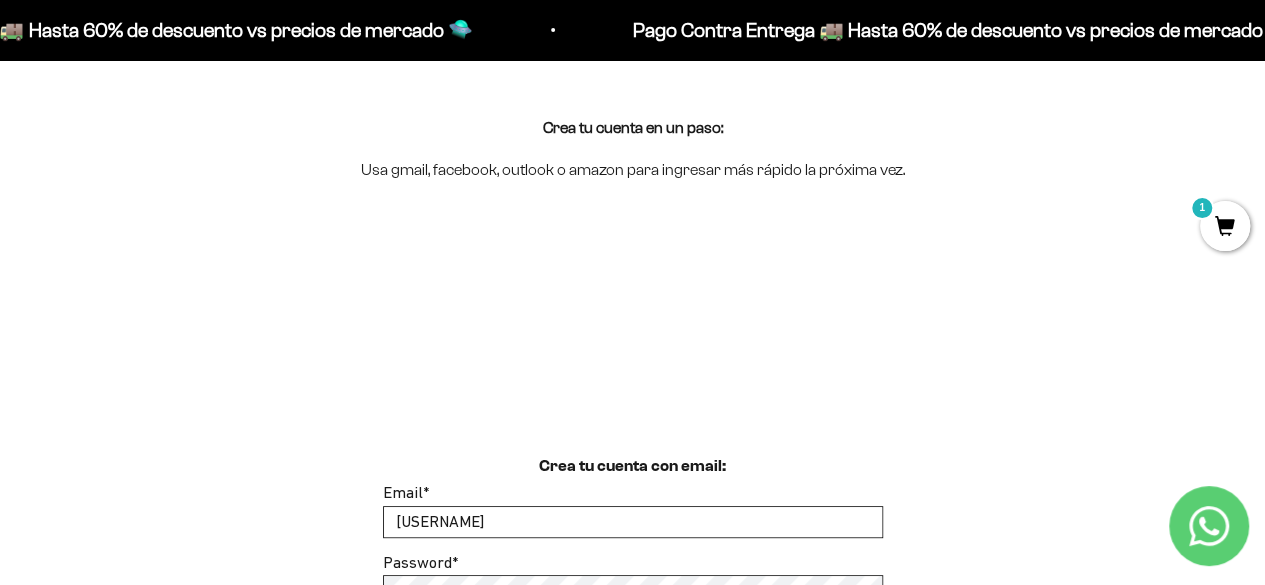 click on "nato_27" at bounding box center (633, 522) 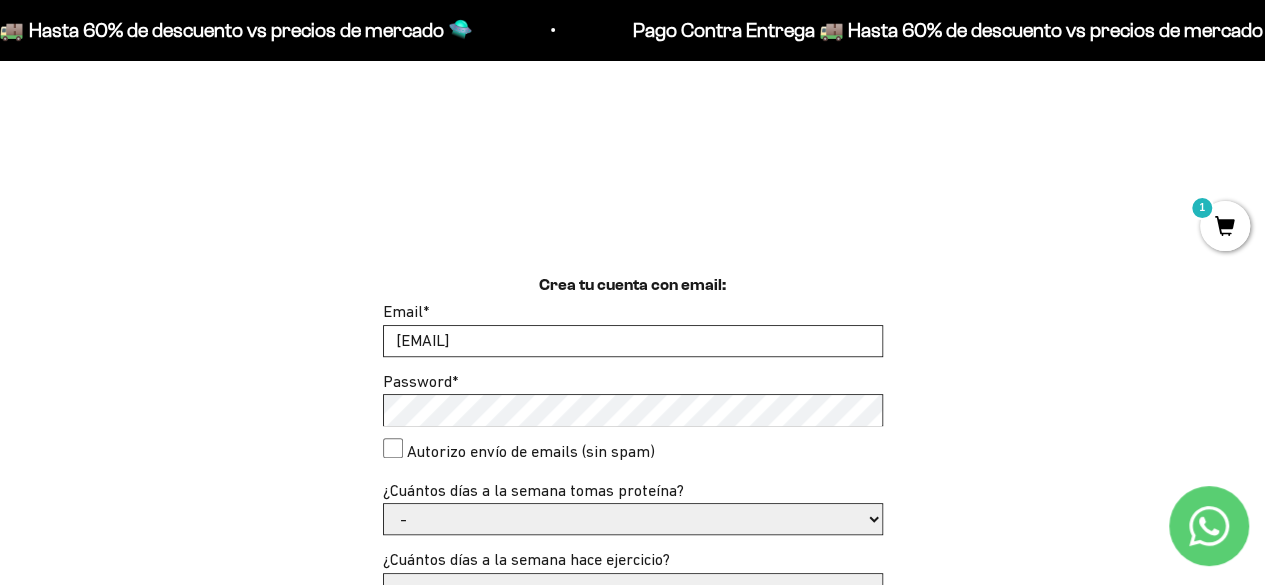 scroll, scrollTop: 356, scrollLeft: 0, axis: vertical 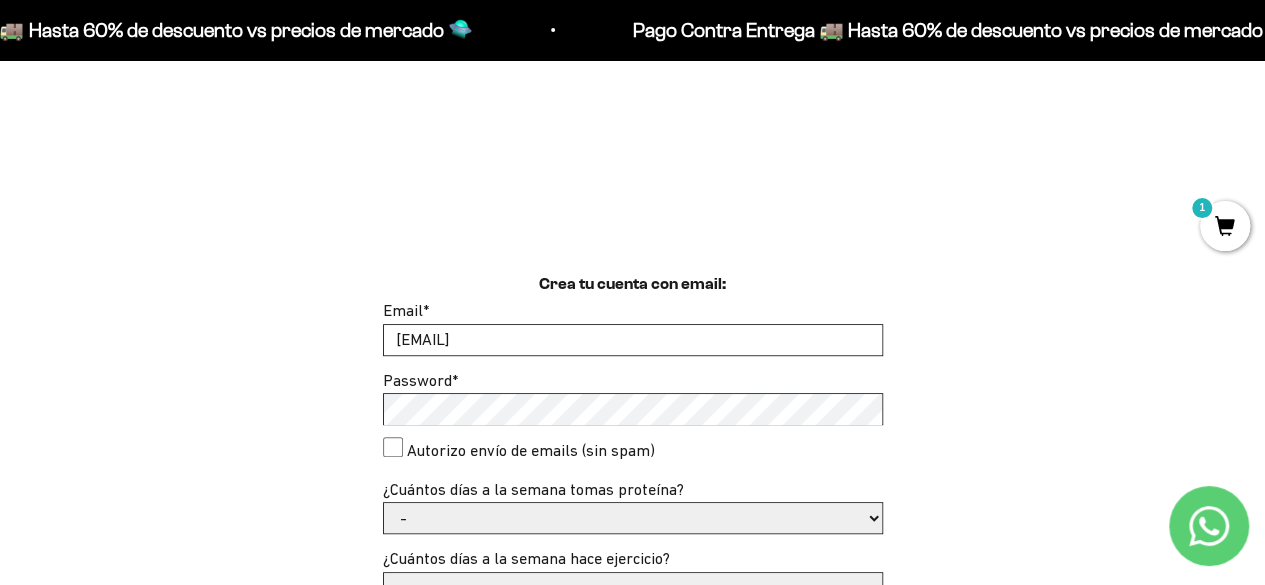 type on "[USERNAME]@example.com" 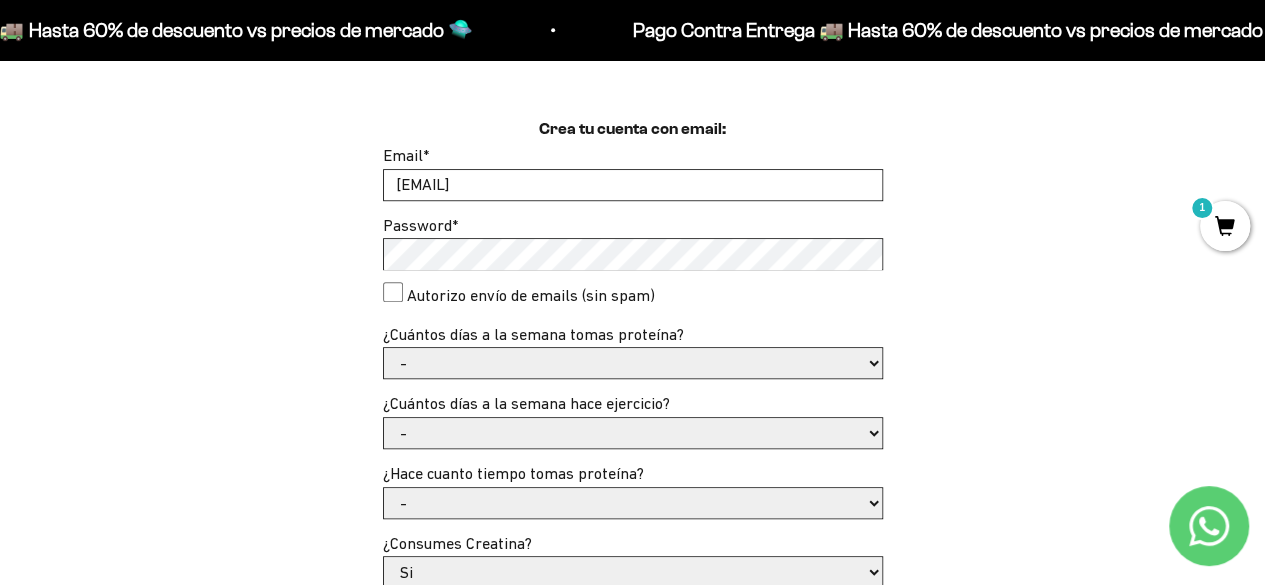 scroll, scrollTop: 512, scrollLeft: 0, axis: vertical 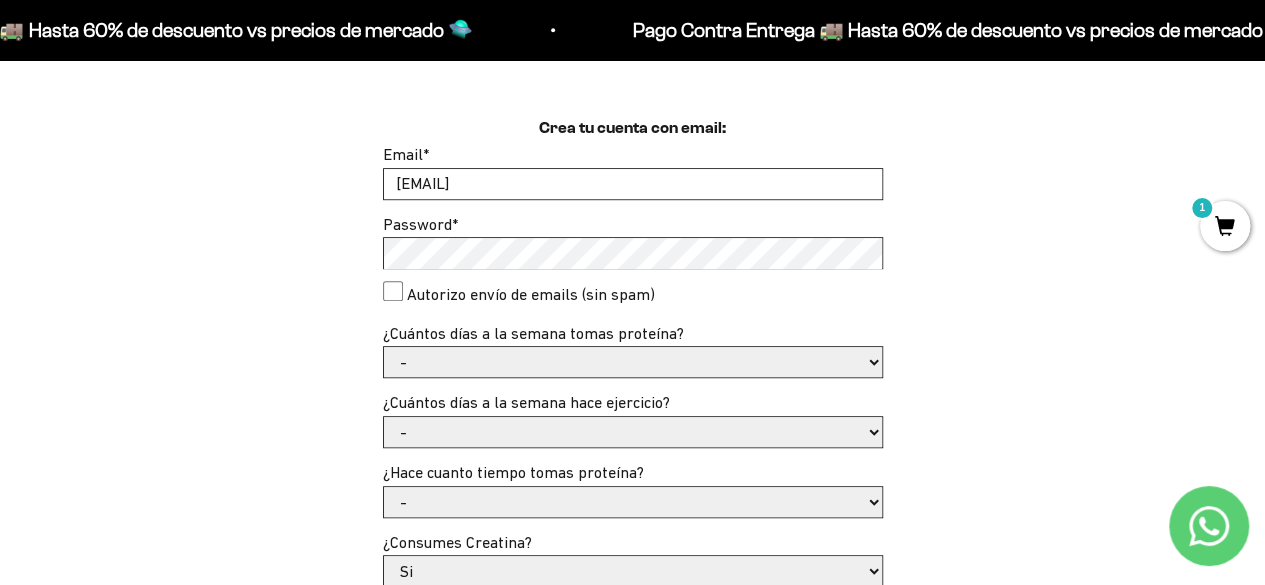 click on "-
1 o 2
3 a 5
6 o 7" at bounding box center (633, 362) 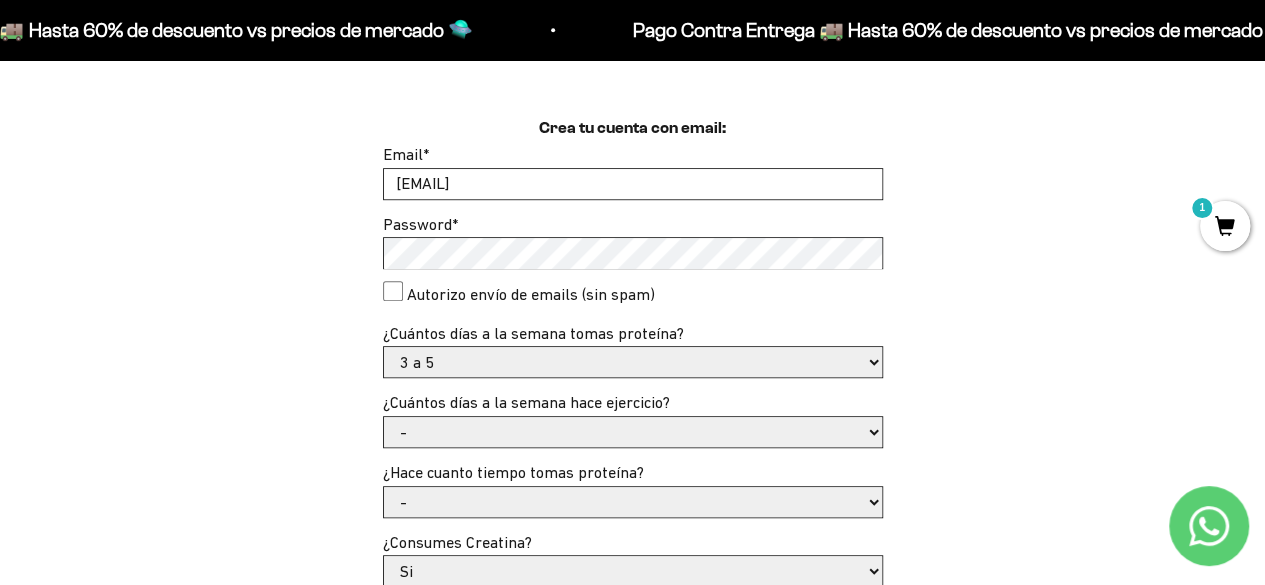 click on "-
1 o 2
3 a 5
6 o 7" at bounding box center [633, 362] 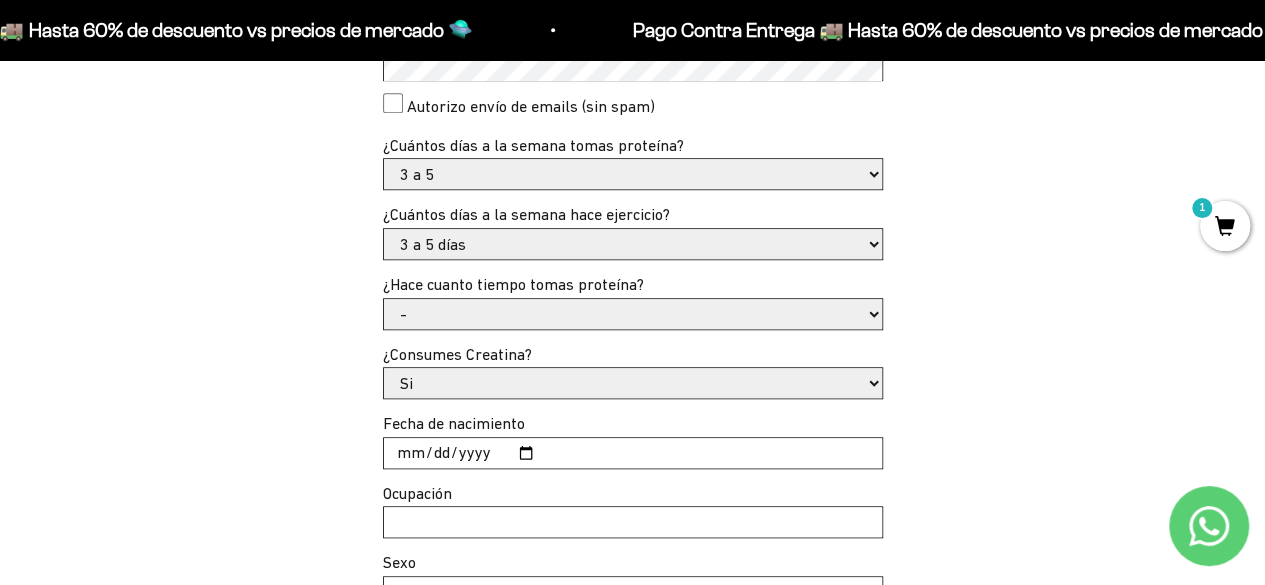 scroll, scrollTop: 701, scrollLeft: 0, axis: vertical 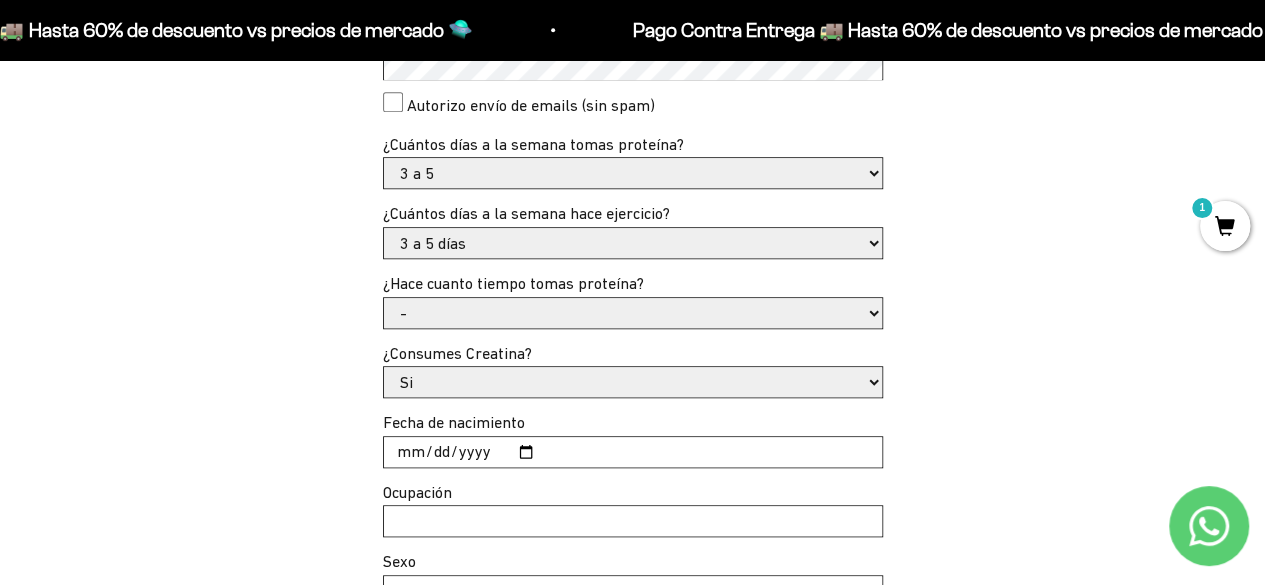 click on "-
Apenas estoy empezando
Menos de 6 meses
Más de 6 meses
Hace más de un año" at bounding box center [633, 313] 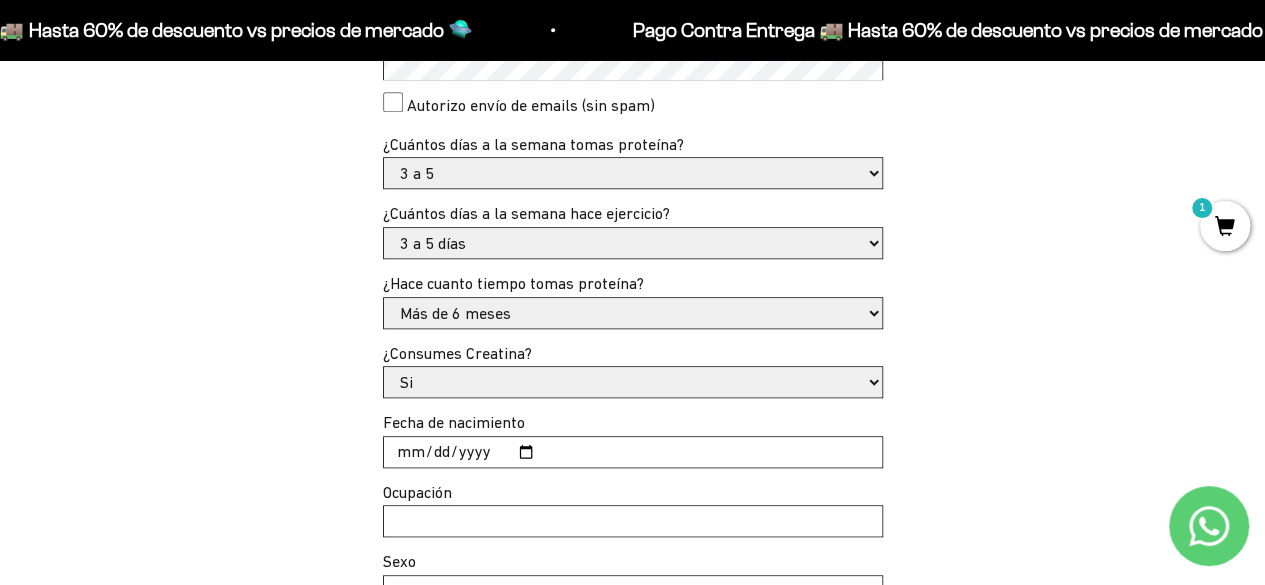 click on "Si
No" at bounding box center [633, 382] 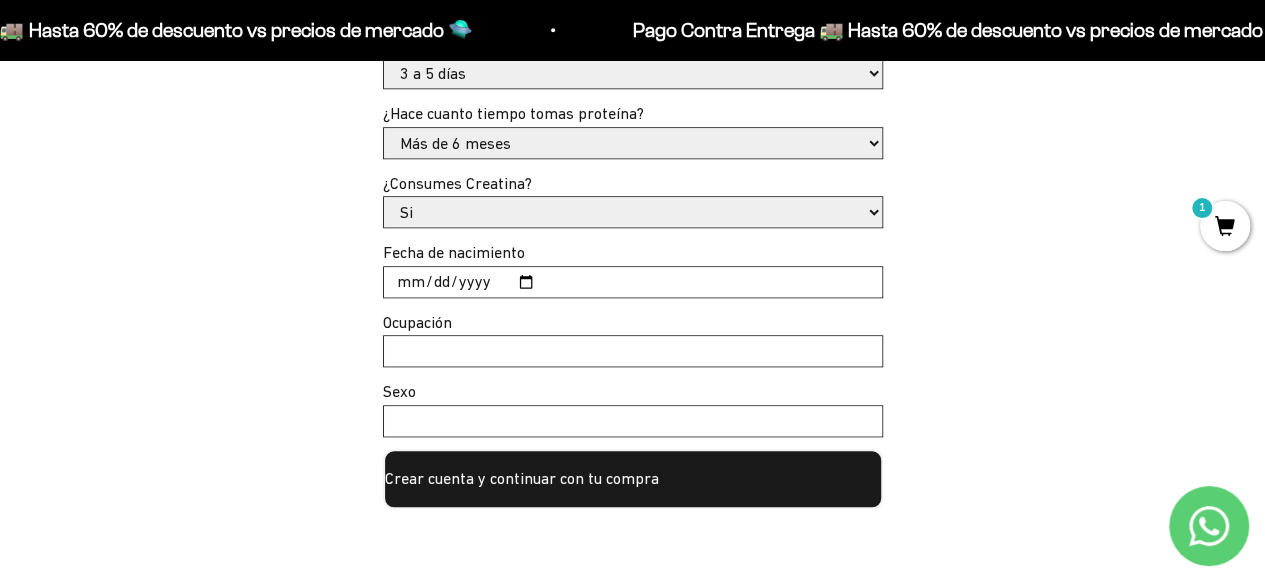 scroll, scrollTop: 872, scrollLeft: 0, axis: vertical 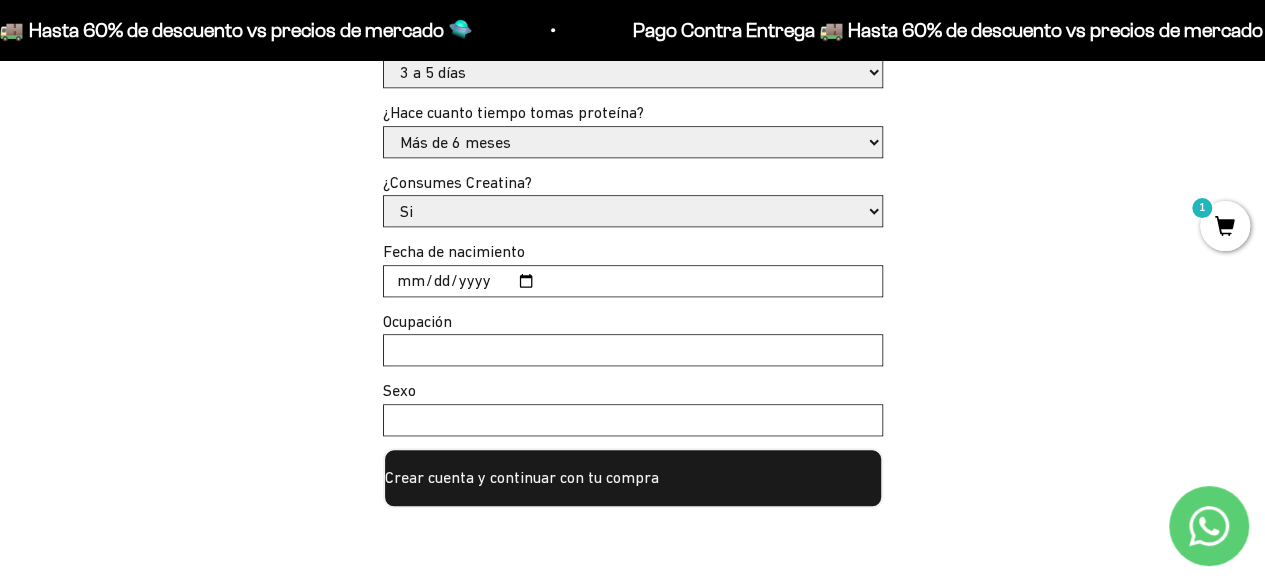 click on "Ocupación" at bounding box center [633, 350] 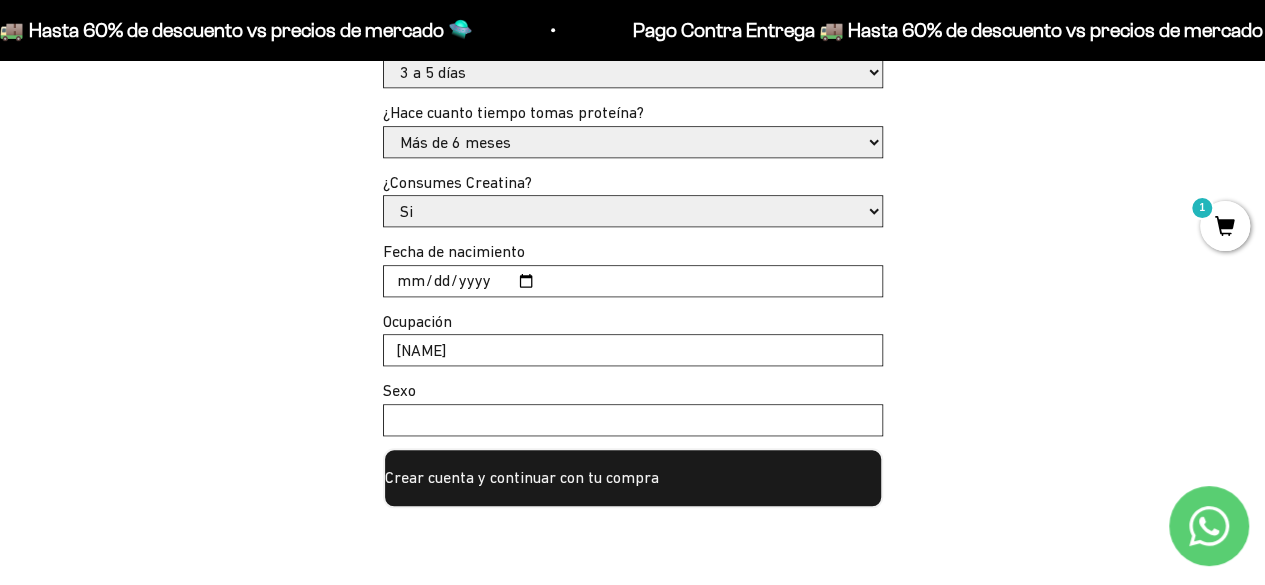 type on "Ingeniero" 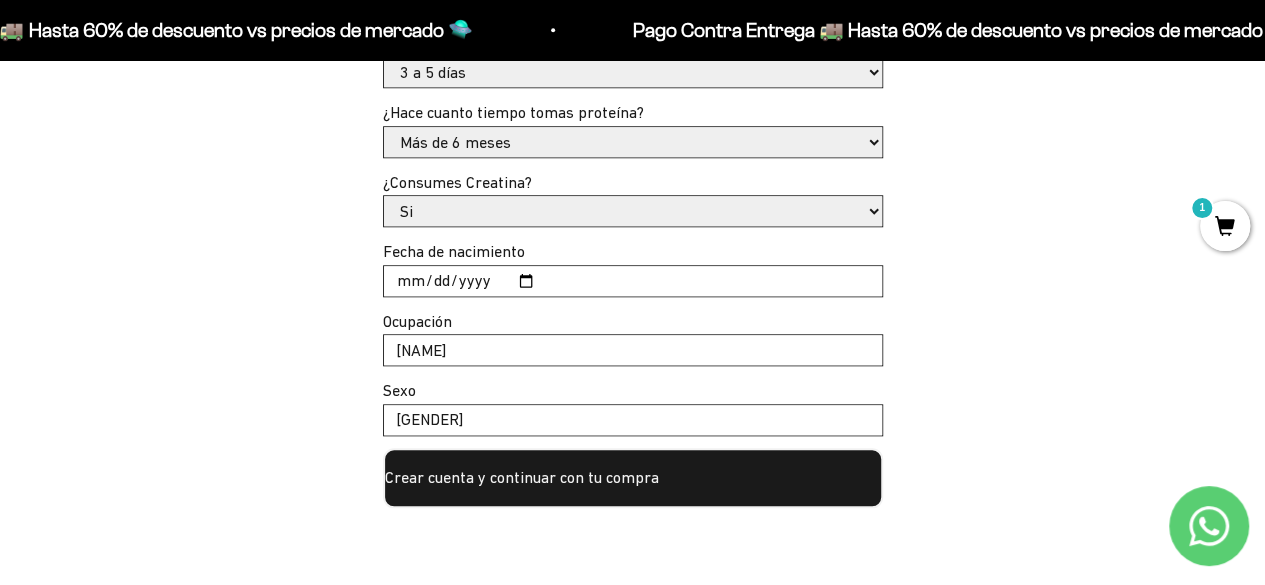 type on "femenino" 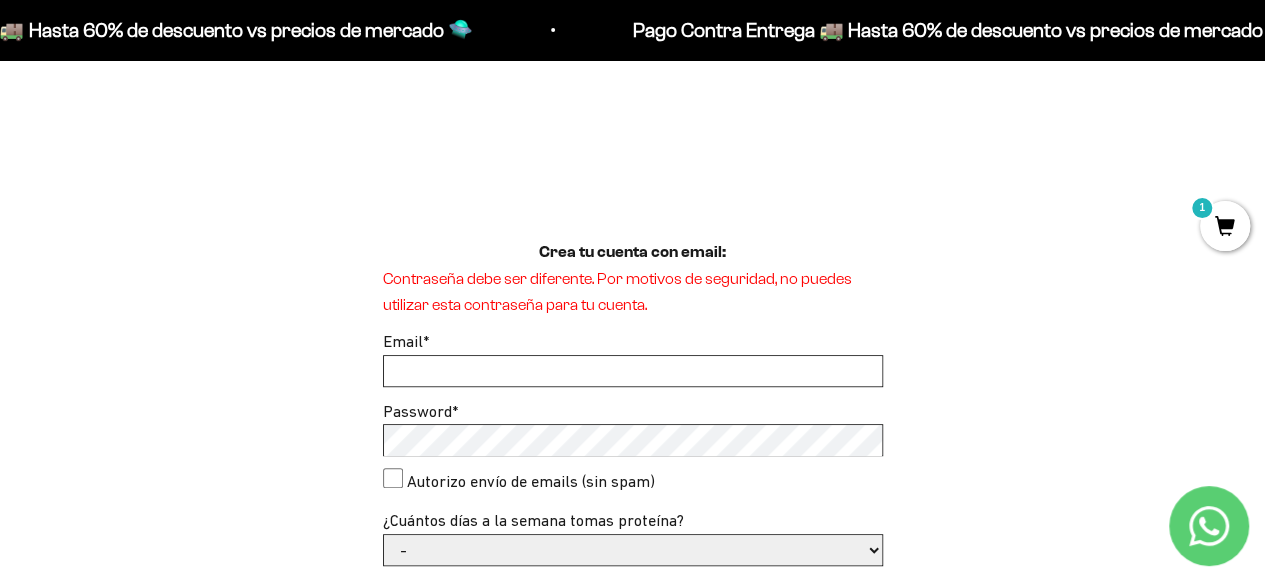 scroll, scrollTop: 389, scrollLeft: 0, axis: vertical 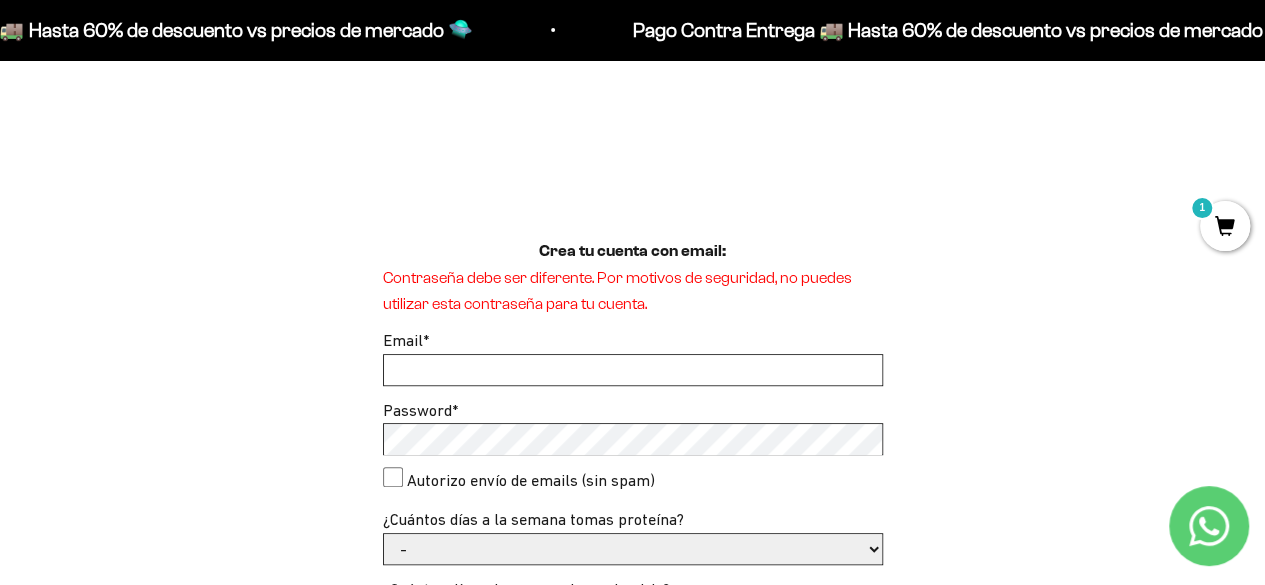 click on "Email
*" at bounding box center [633, 370] 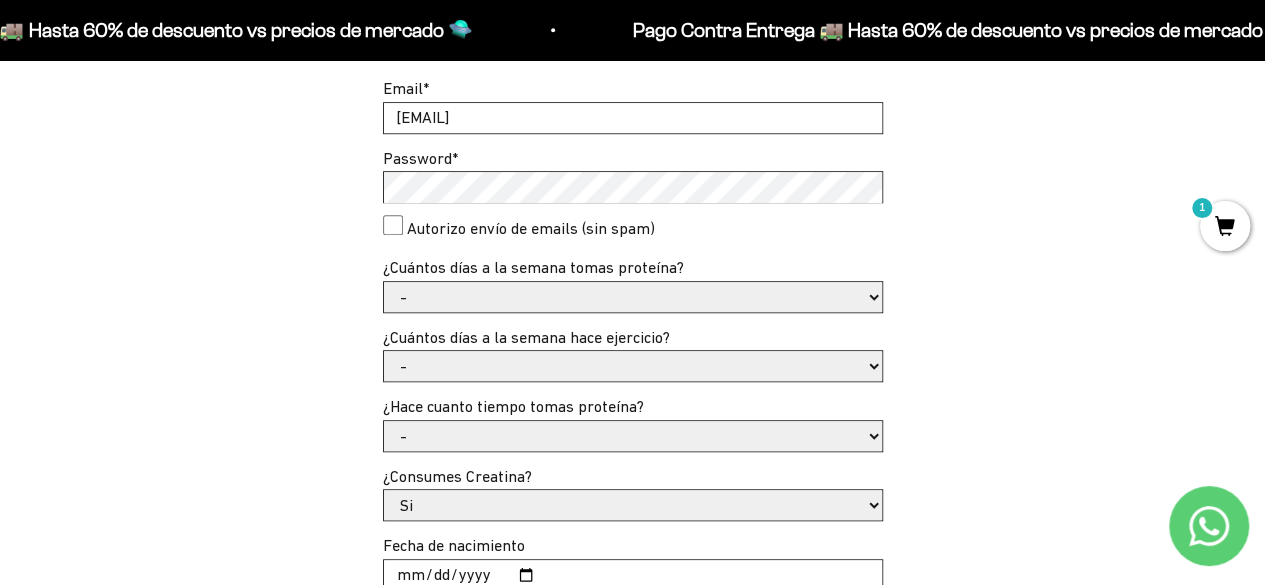 scroll, scrollTop: 643, scrollLeft: 0, axis: vertical 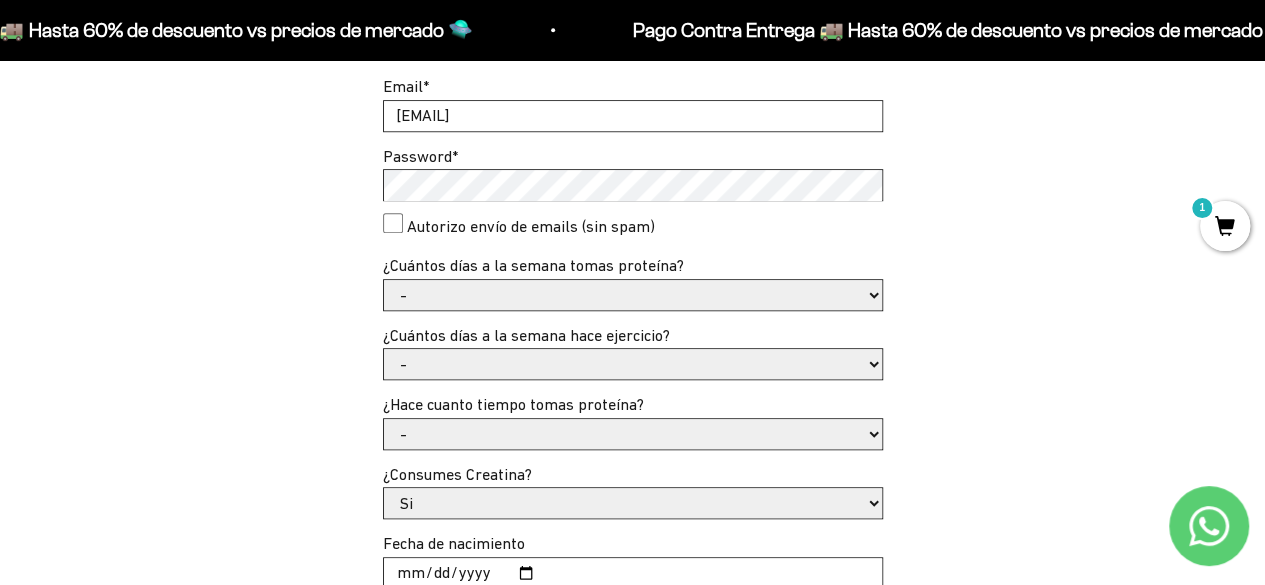 click on "-
1 o 2
3 a 5
6 o 7" at bounding box center (633, 295) 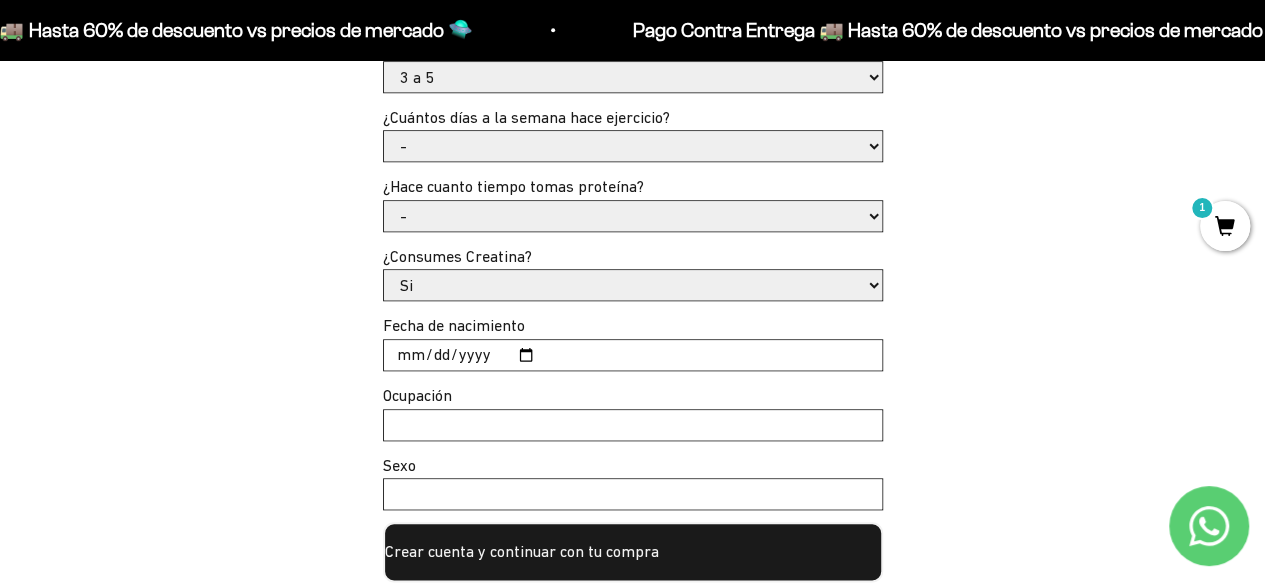 scroll, scrollTop: 895, scrollLeft: 0, axis: vertical 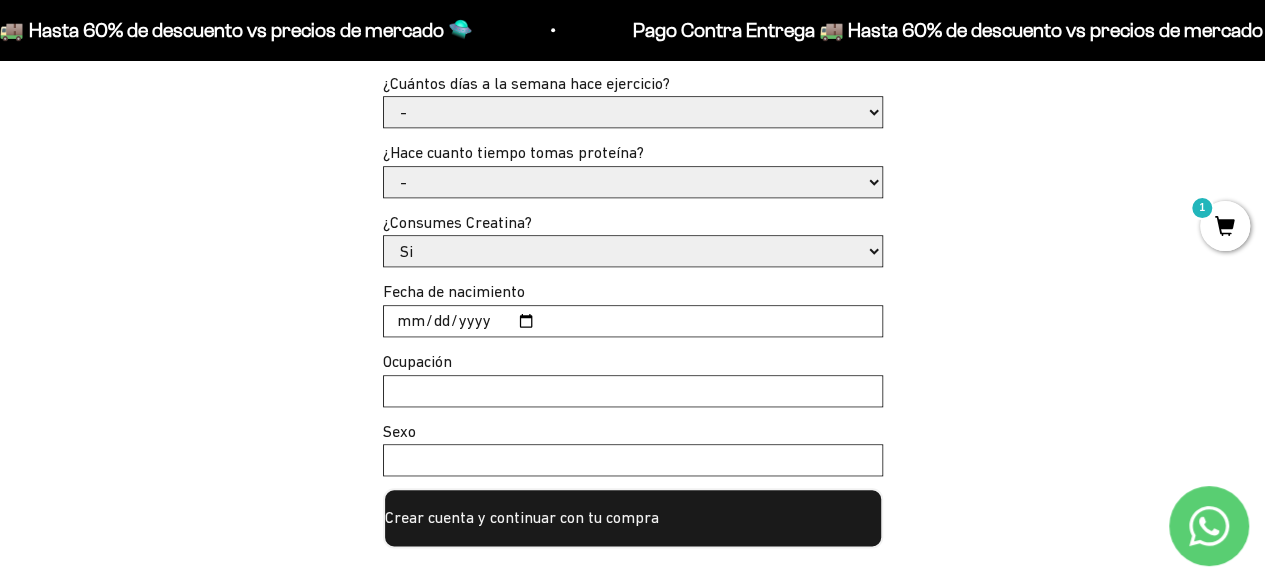 click on "Contraseña
debe ser diferente. Por motivos de seguridad, no puedes utilizar esta contraseña para tu cuenta.
Email
*
nato_27@hotmail.es
Password
*
Autorizo envío de emails (sin spam)
¿Cuántos días a la semana tomas proteína?
-
1 o 2
3 a 5
6 o 7
-
-" at bounding box center (633, 153) 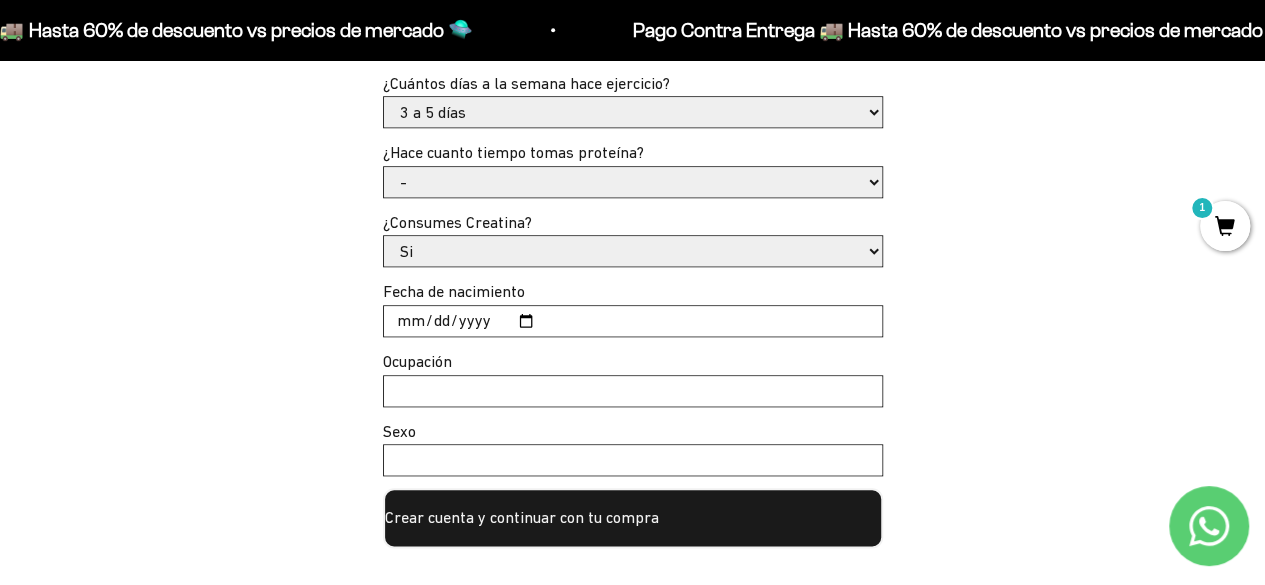 click on "-
No hago
1 a 2 días
3 a 5 días
6 o 7 días" at bounding box center (633, 112) 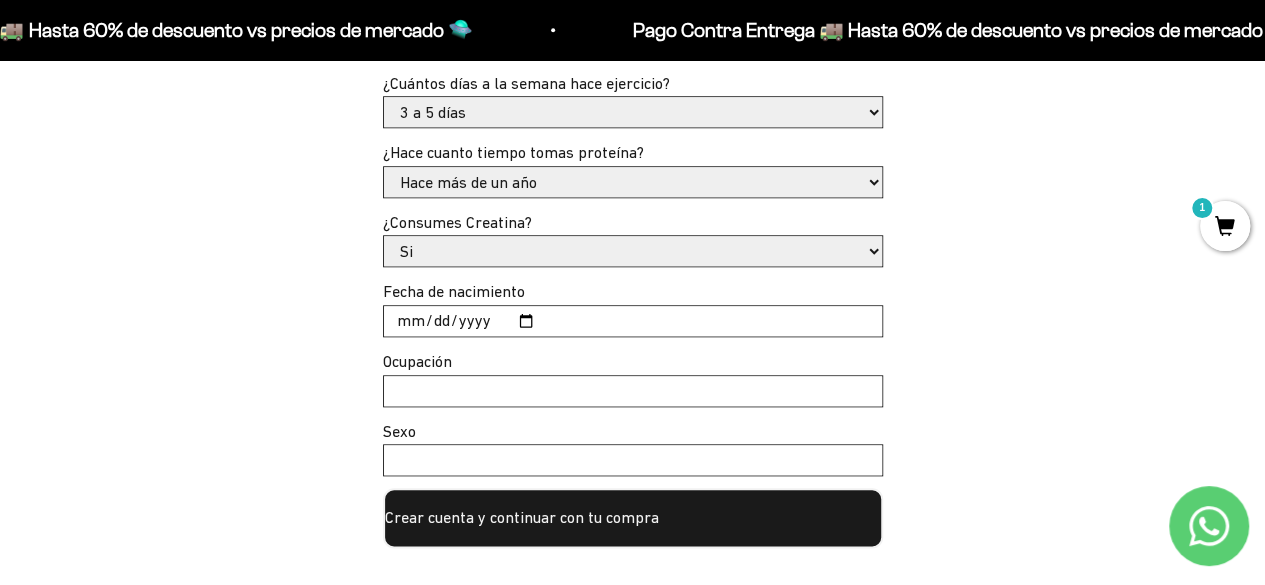 click on "Fecha de nacimiento" at bounding box center (633, 321) 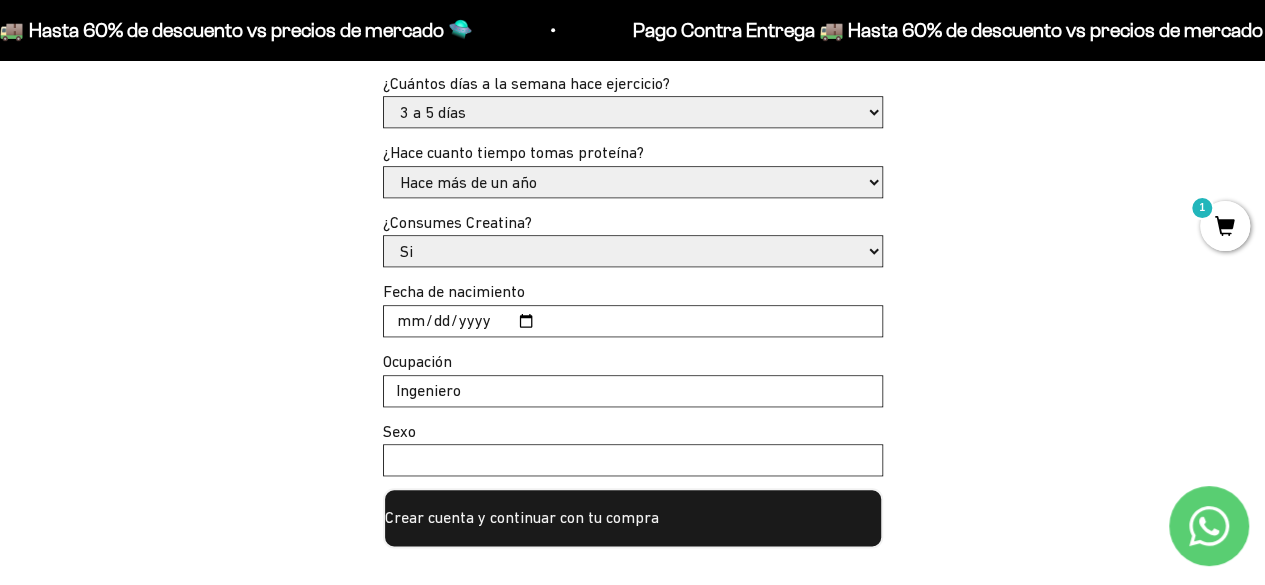 click on "Sexo" at bounding box center (633, 460) 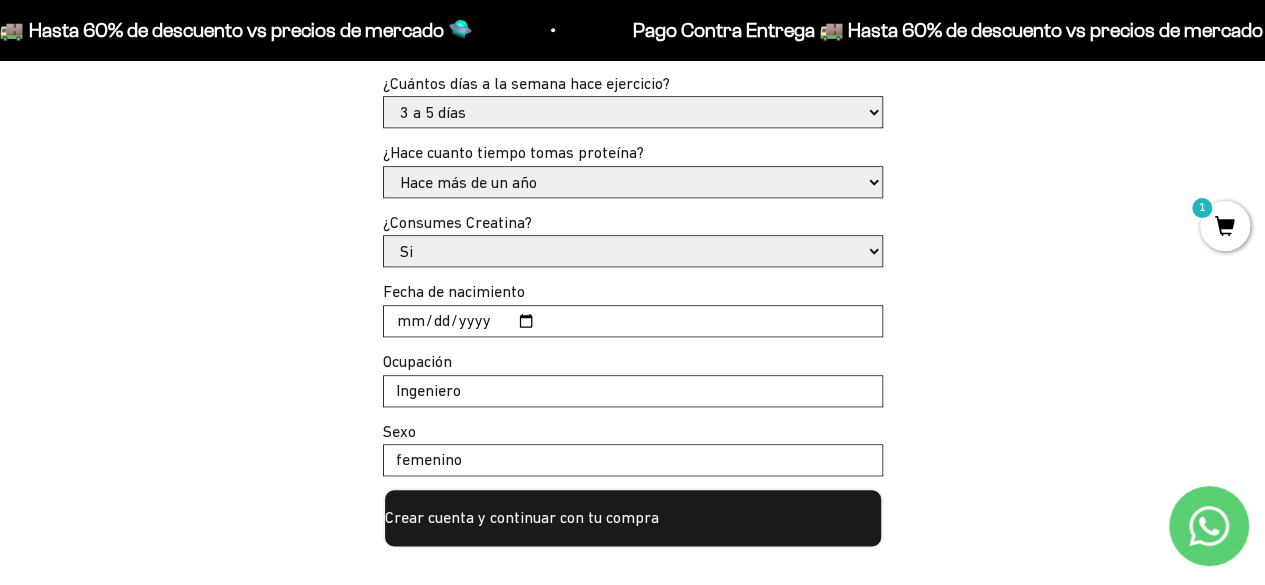 click on "Crear cuenta y continuar con tu compra" at bounding box center [633, 518] 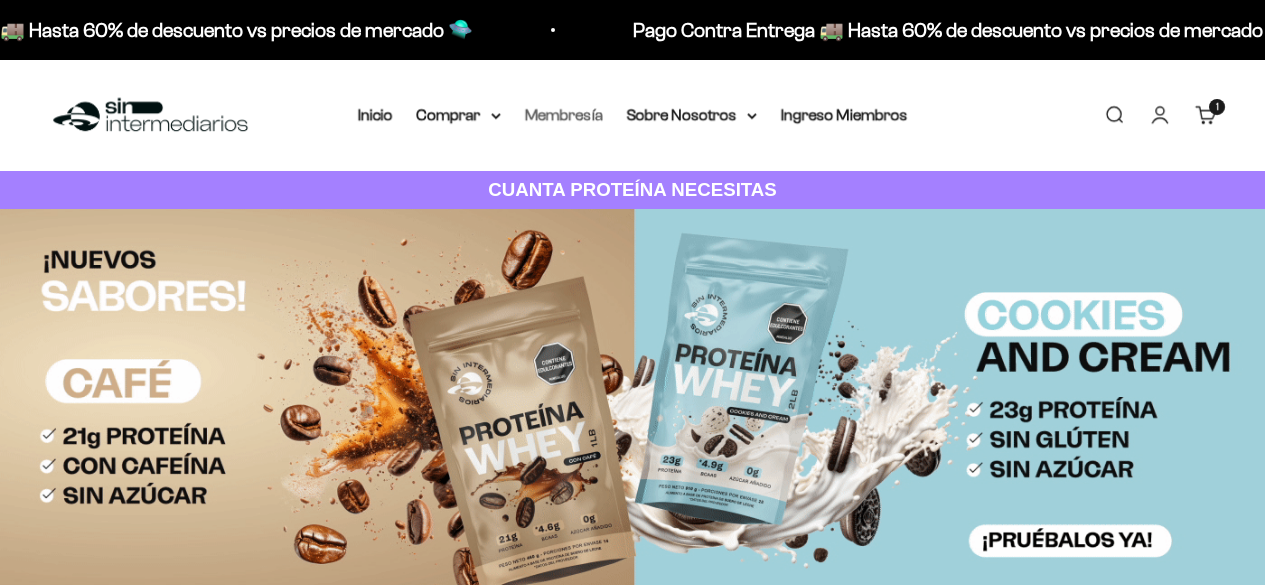 scroll, scrollTop: 0, scrollLeft: 0, axis: both 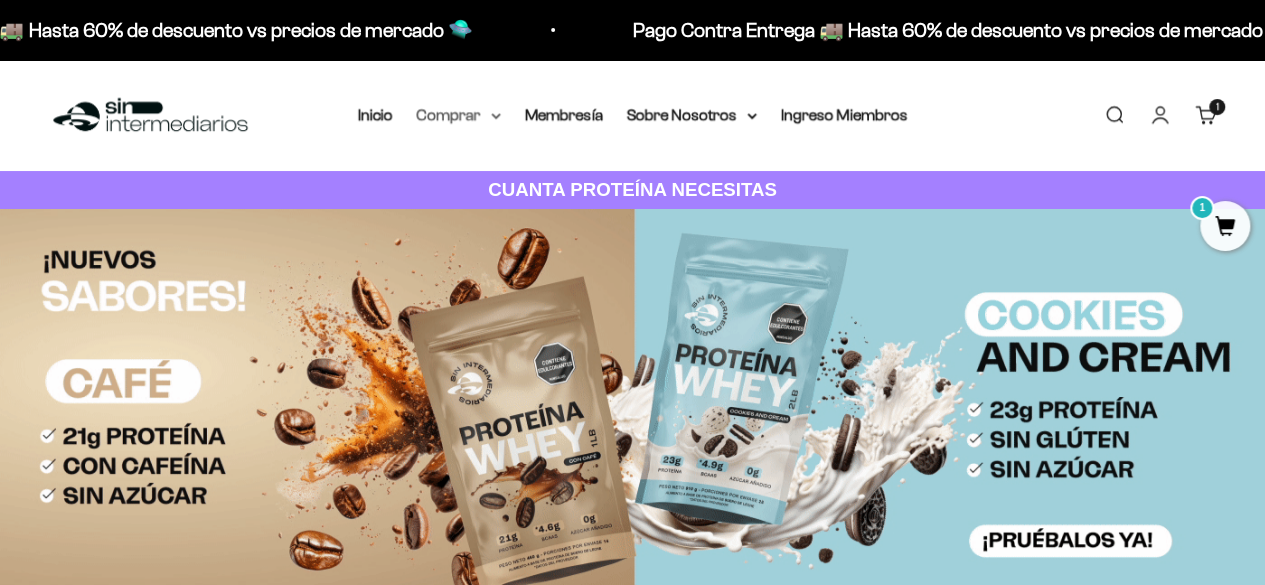 click on "Comprar" at bounding box center [459, 115] 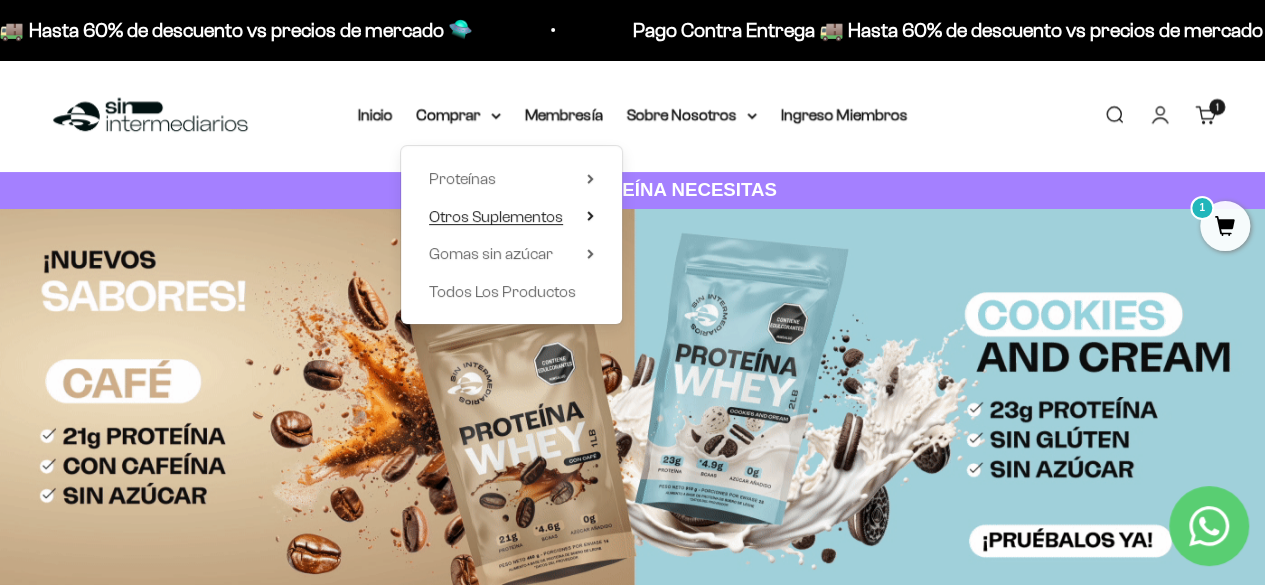 click on "Otros Suplementos" at bounding box center [511, 217] 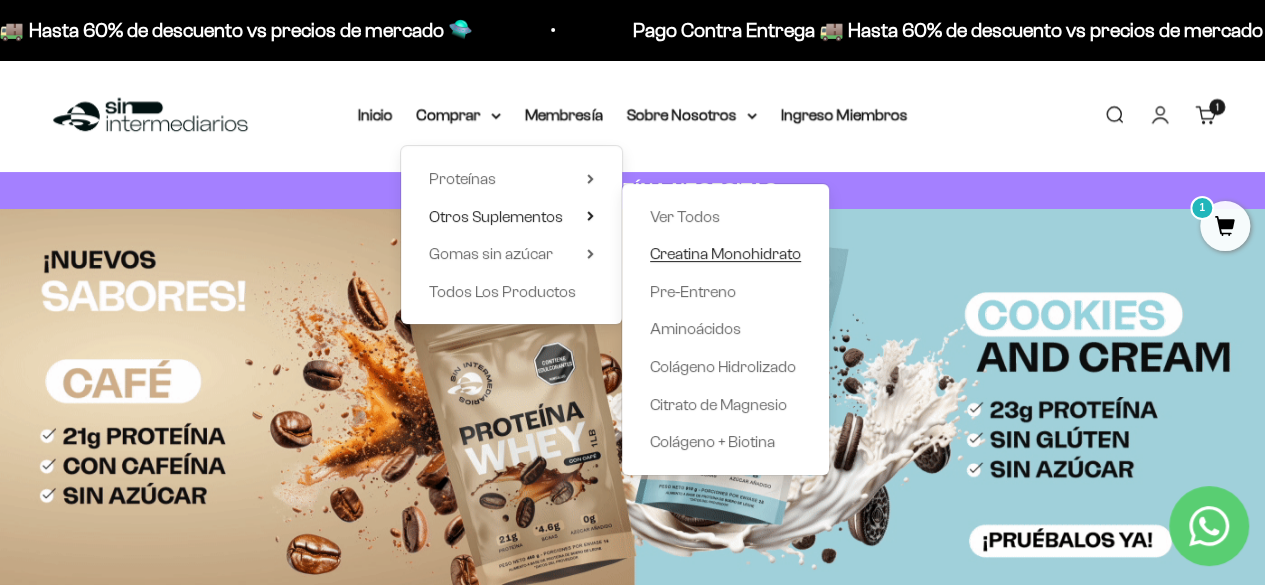 click on "Creatina Monohidrato" at bounding box center (725, 253) 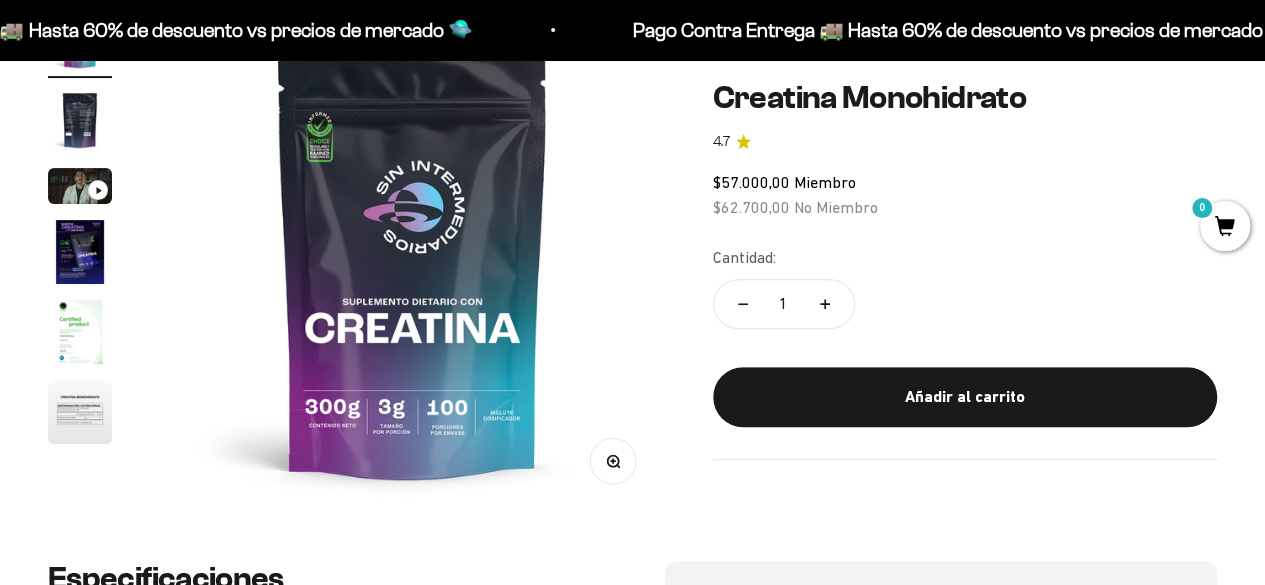 scroll, scrollTop: 257, scrollLeft: 0, axis: vertical 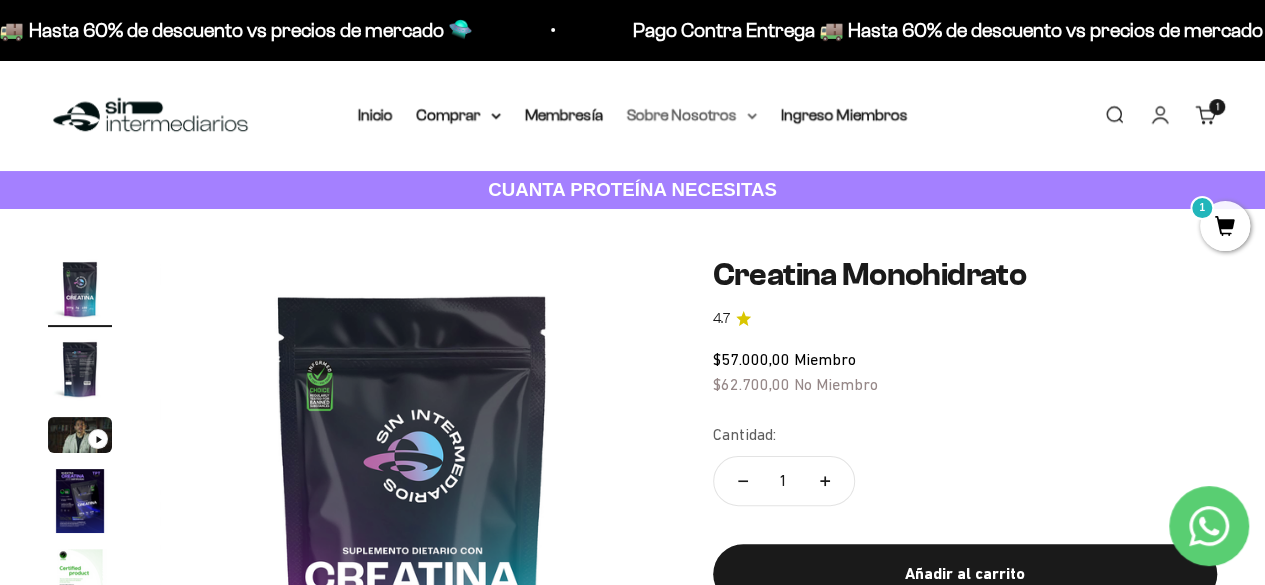 click 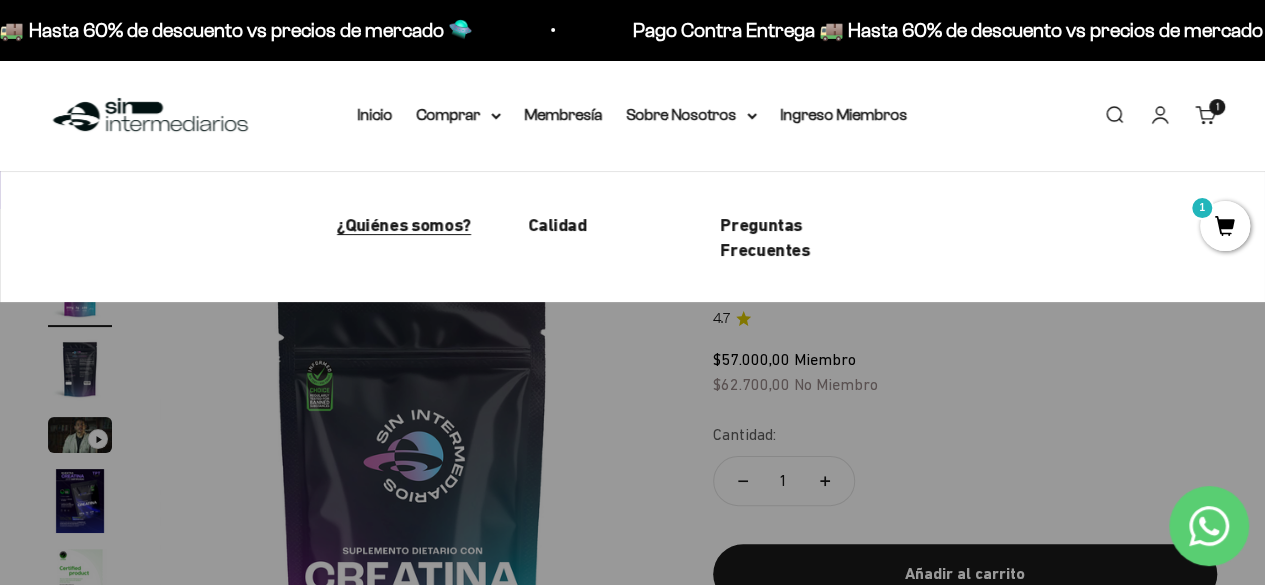 click on "¿Quiénes somos?" at bounding box center (404, 224) 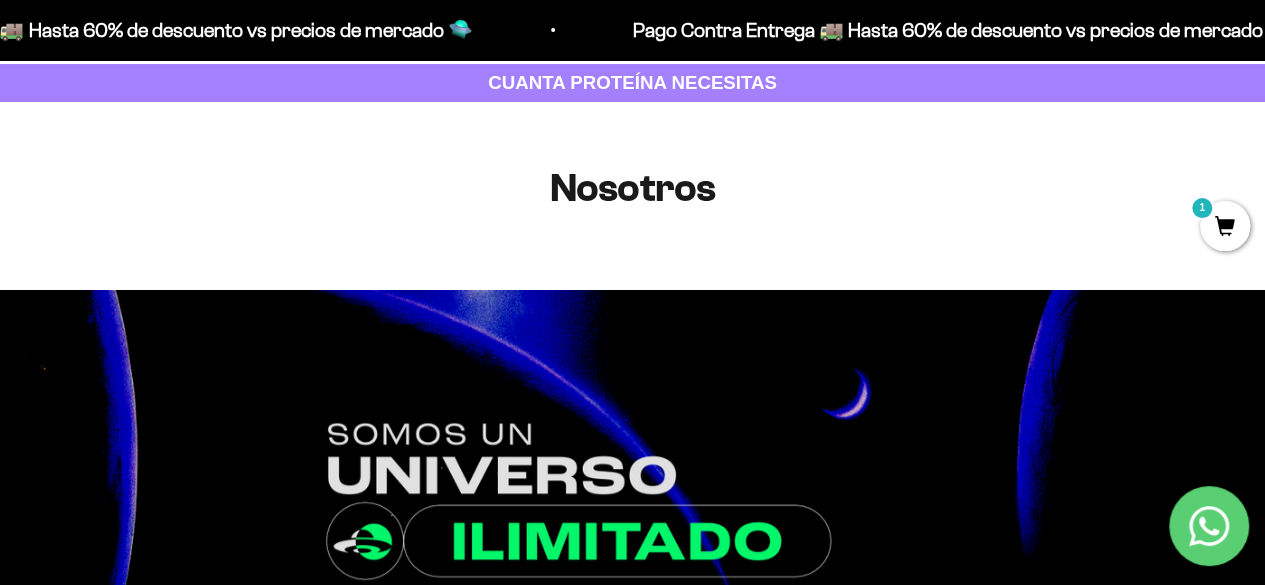 scroll, scrollTop: 0, scrollLeft: 0, axis: both 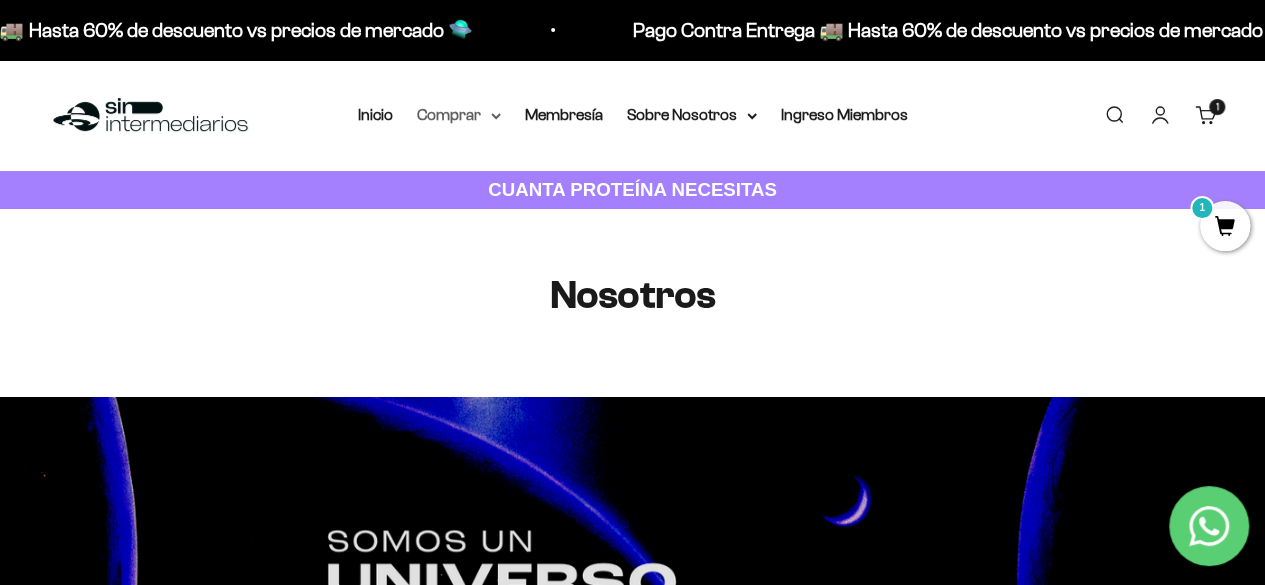 click 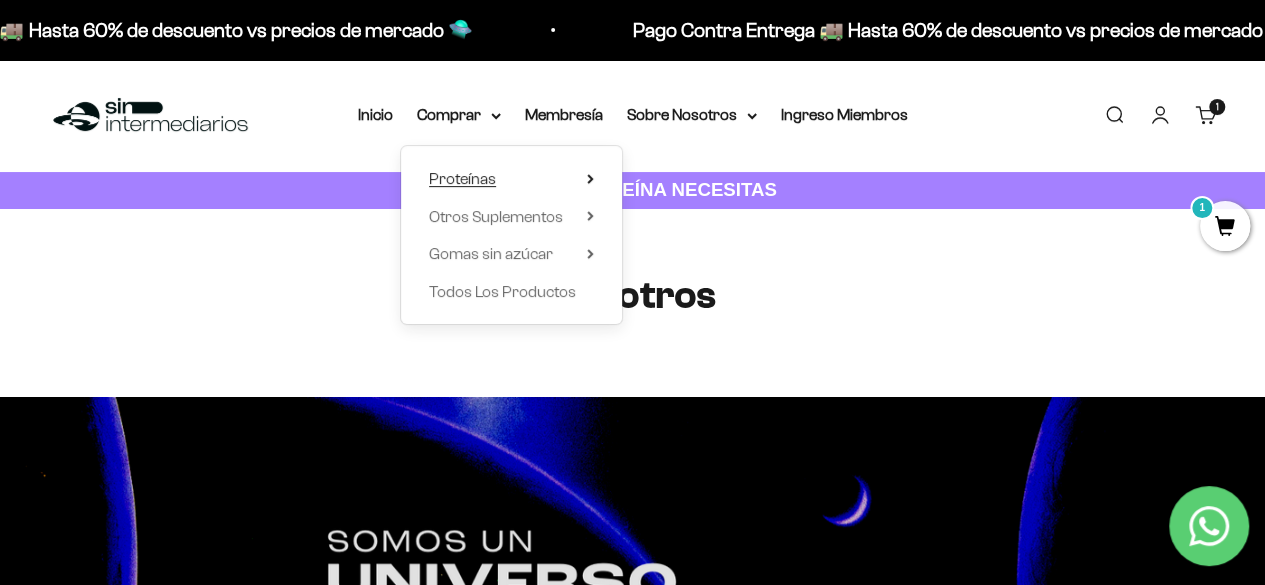 click on "Proteínas" at bounding box center (511, 179) 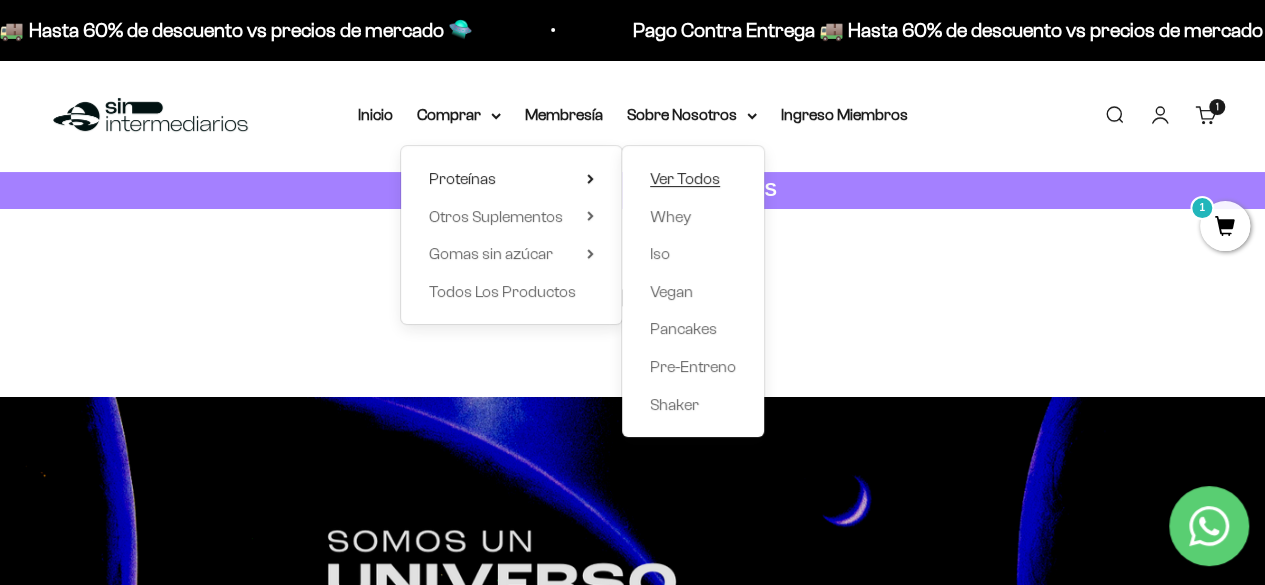 click on "Ver Todos" at bounding box center (685, 178) 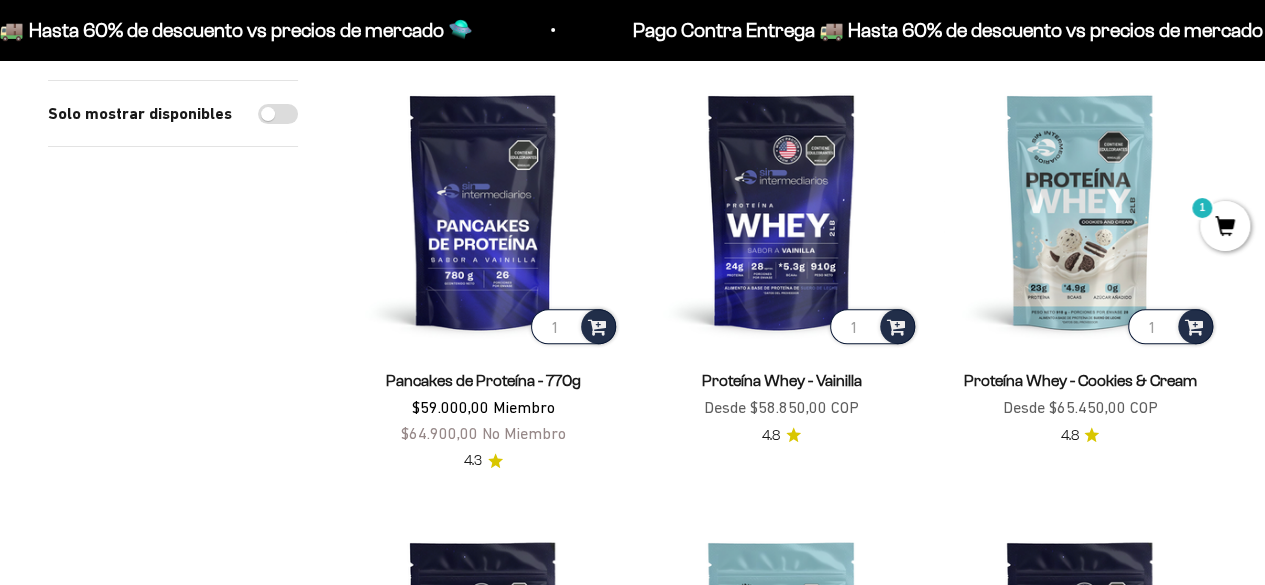 scroll, scrollTop: 242, scrollLeft: 0, axis: vertical 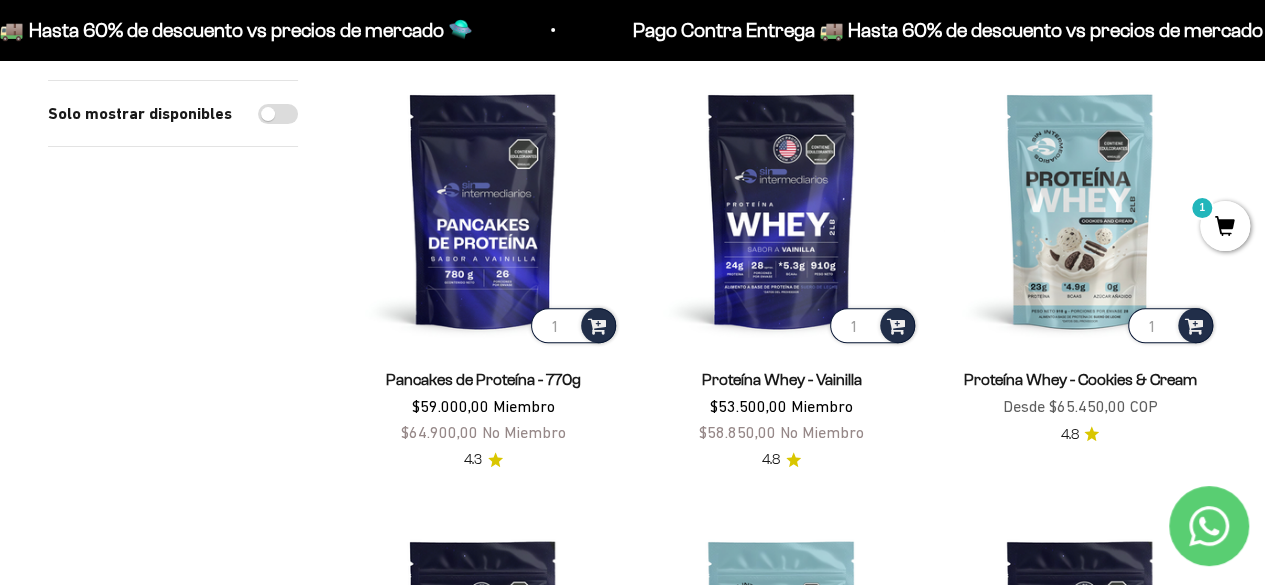 click on "1" at bounding box center (1225, 226) 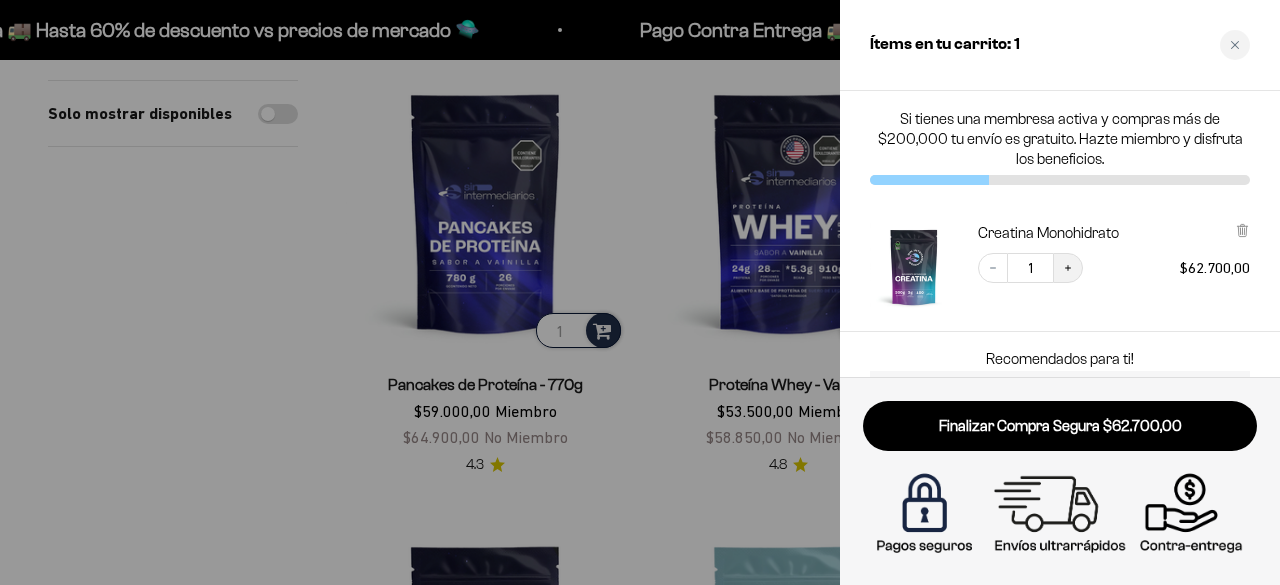 click 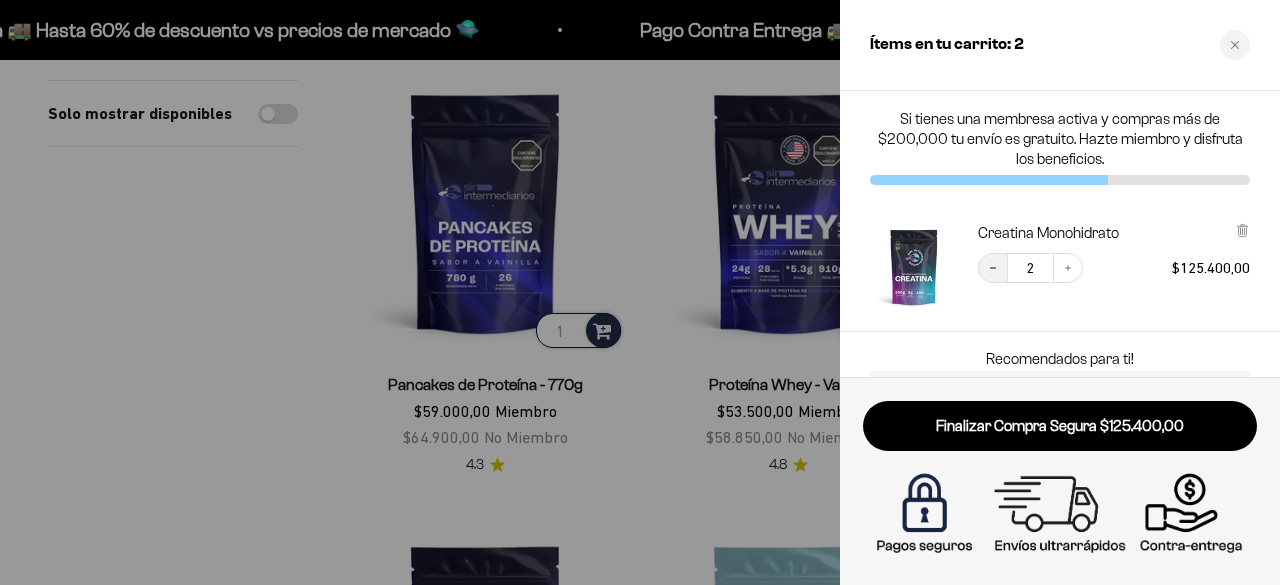 click on "Decrease quantity" at bounding box center [993, 268] 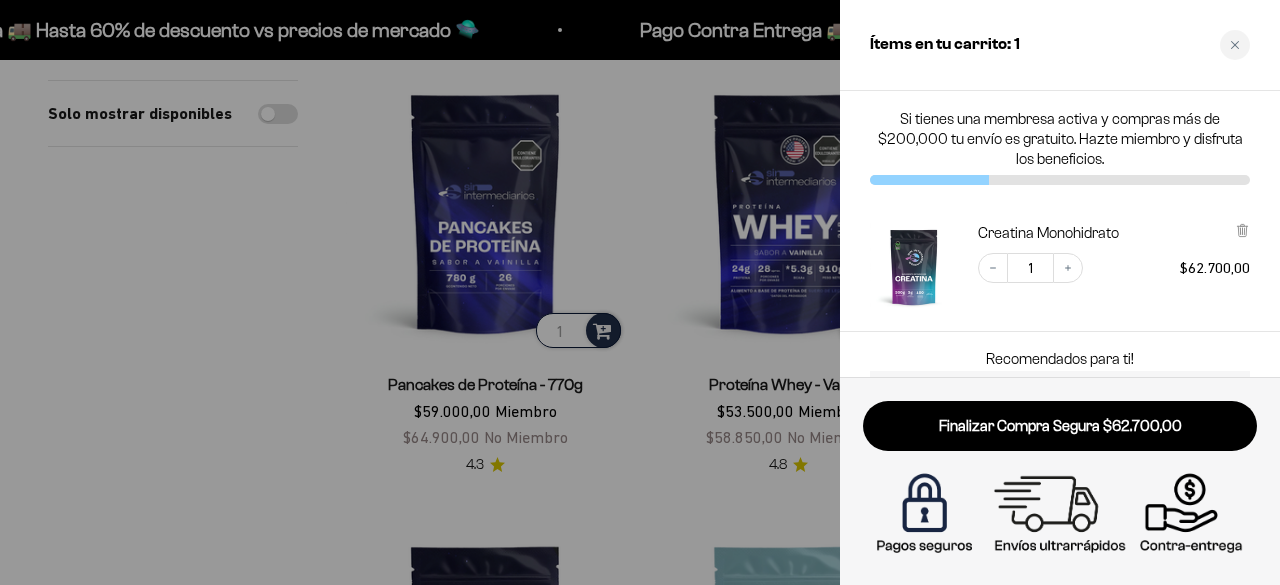 click at bounding box center (640, 292) 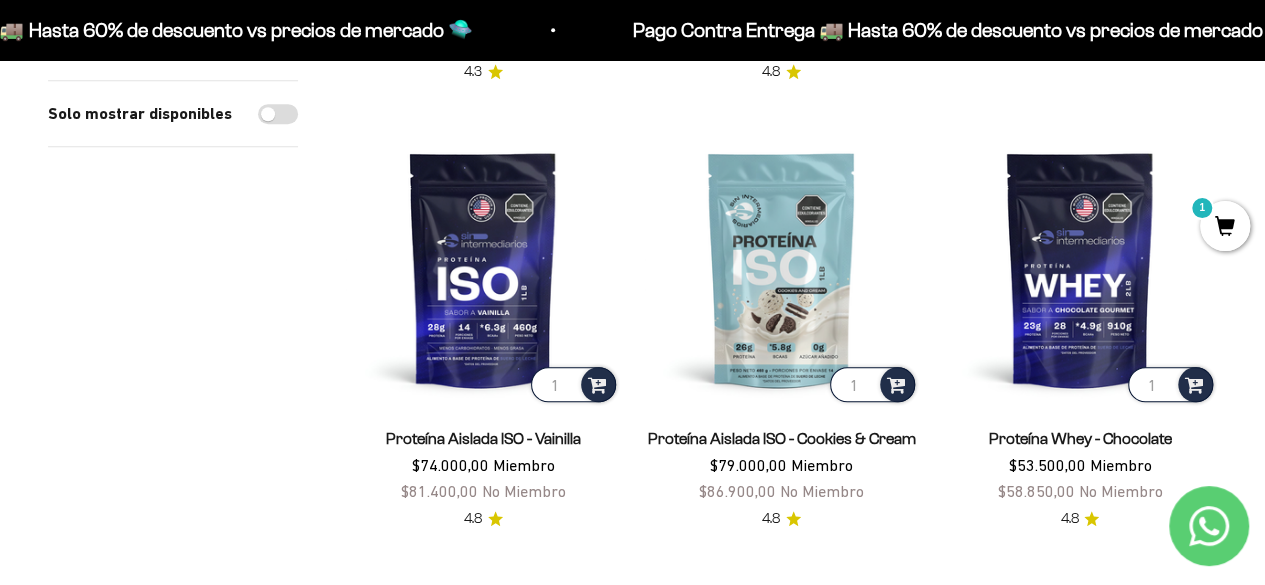 scroll, scrollTop: 629, scrollLeft: 0, axis: vertical 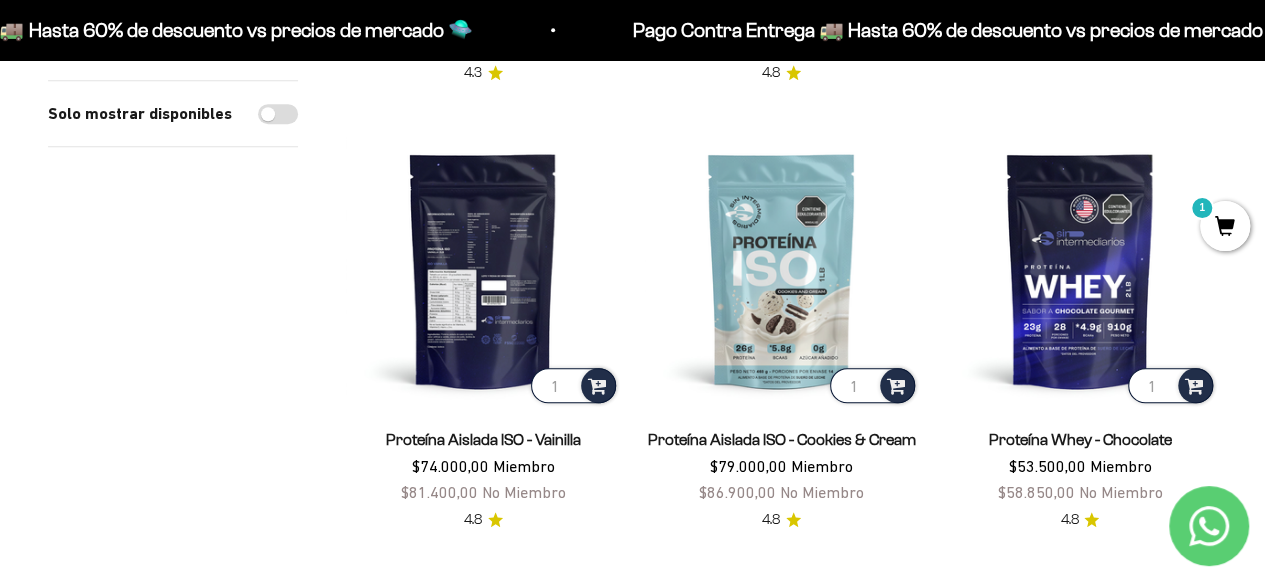 click at bounding box center (483, 270) 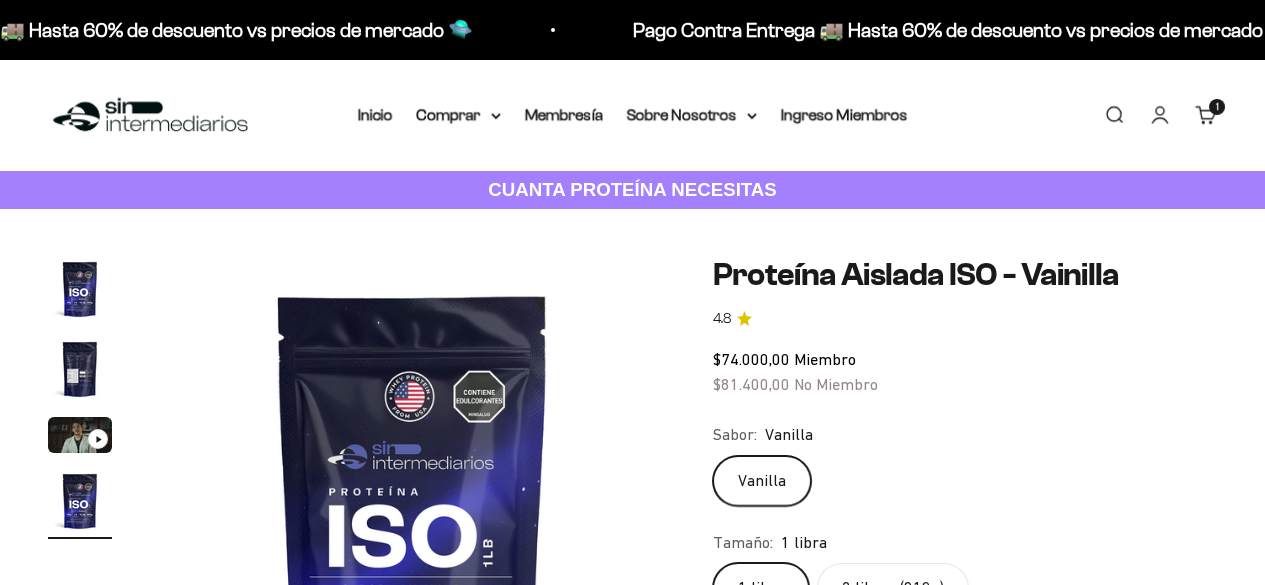 scroll, scrollTop: 0, scrollLeft: 0, axis: both 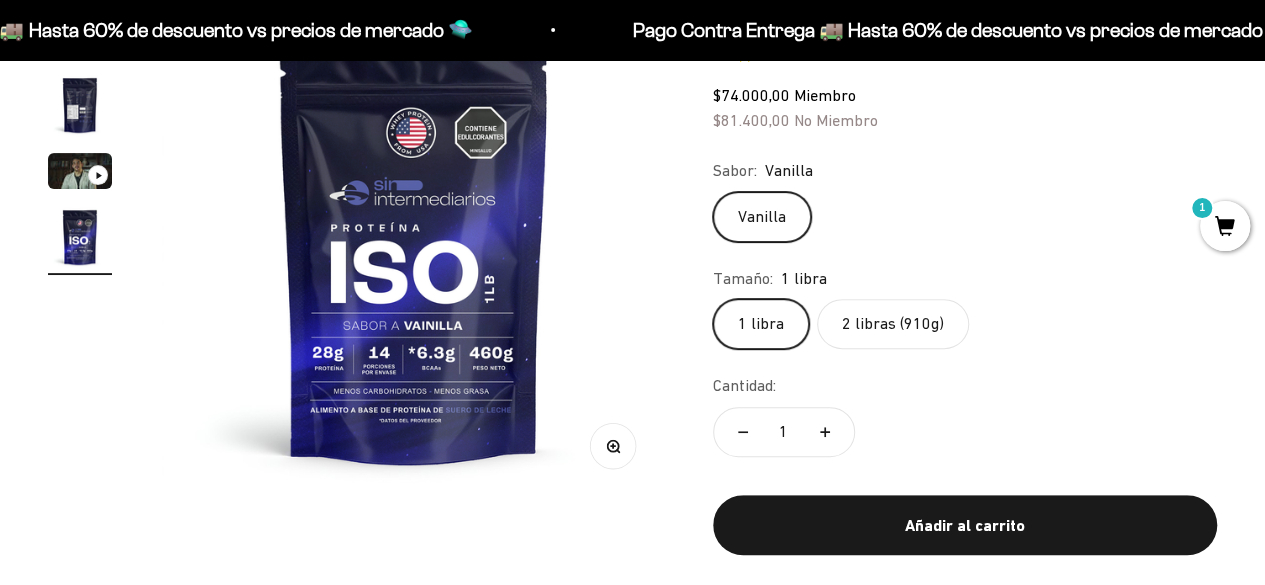 click on "2 libras (910g)" 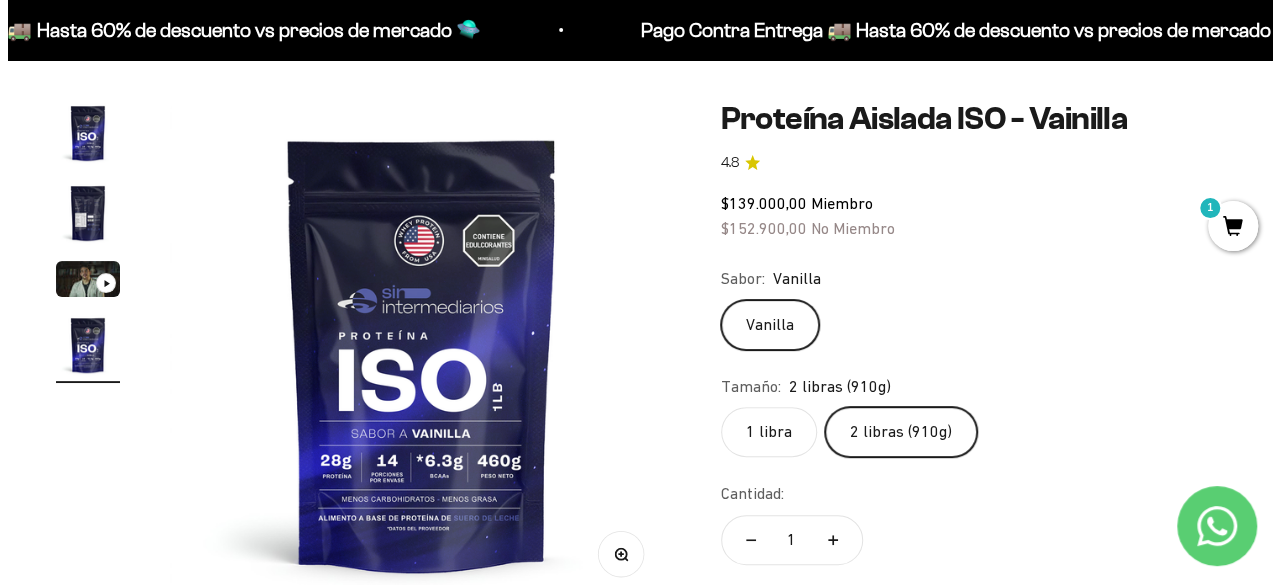 scroll, scrollTop: 161, scrollLeft: 0, axis: vertical 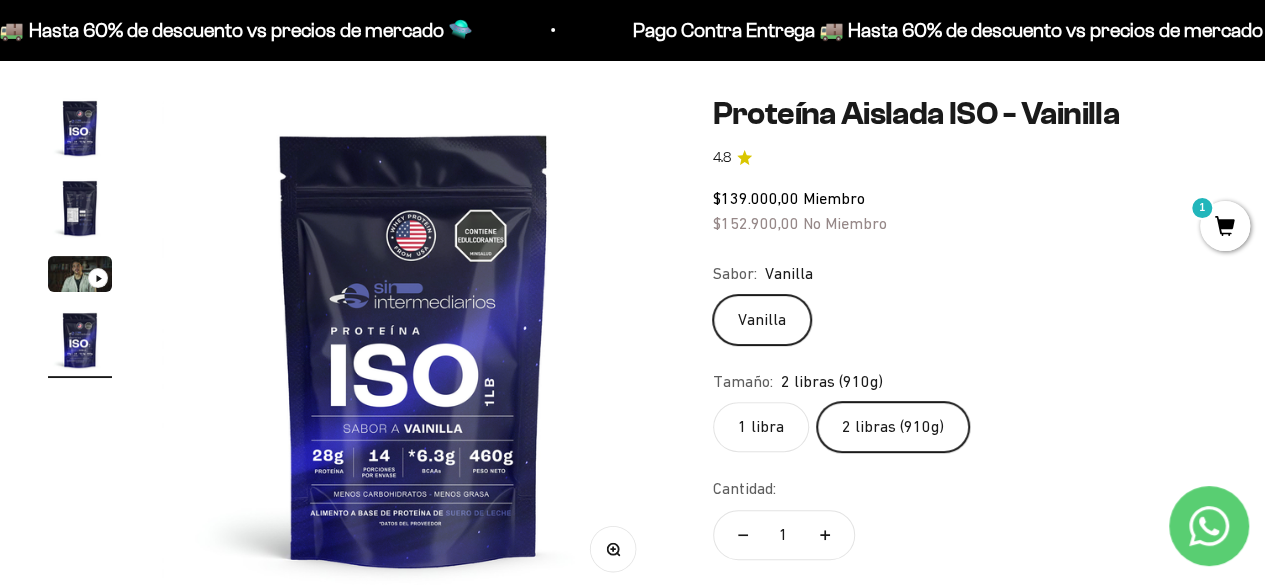 click on "1" at bounding box center (1225, 226) 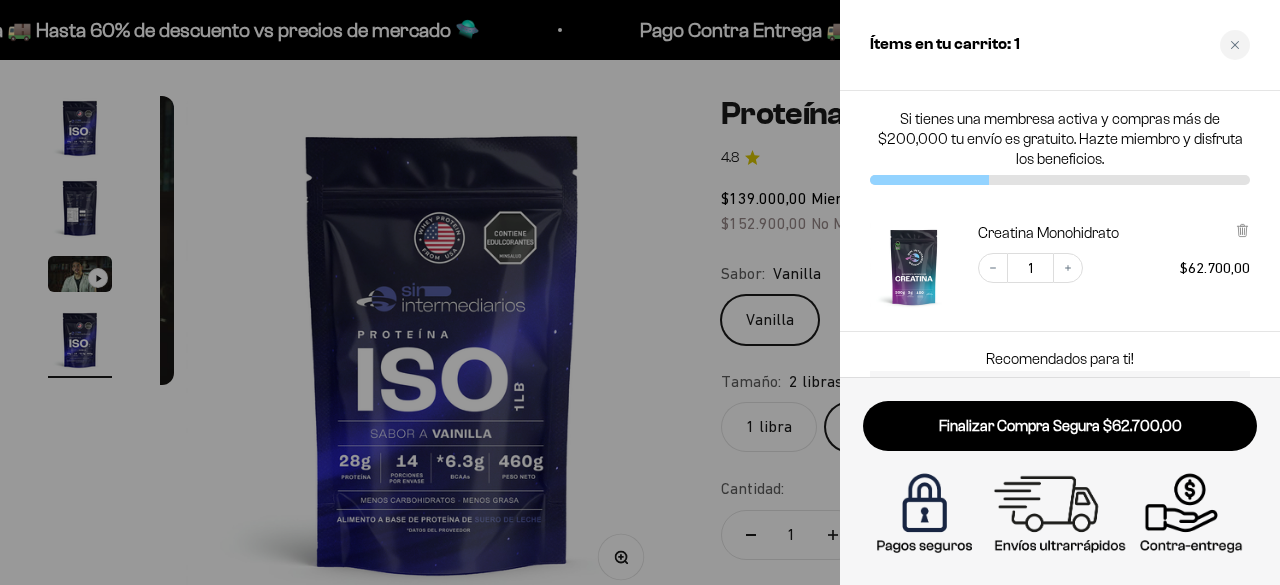 scroll, scrollTop: 0, scrollLeft: 1574, axis: horizontal 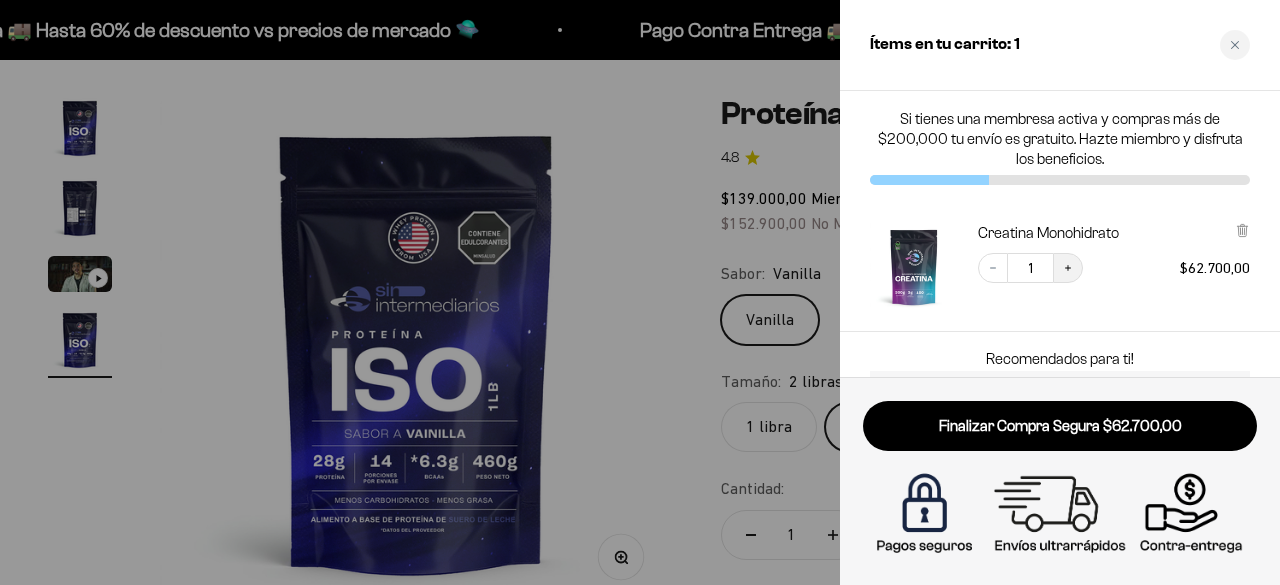 click on "Increase quantity" at bounding box center [1068, 268] 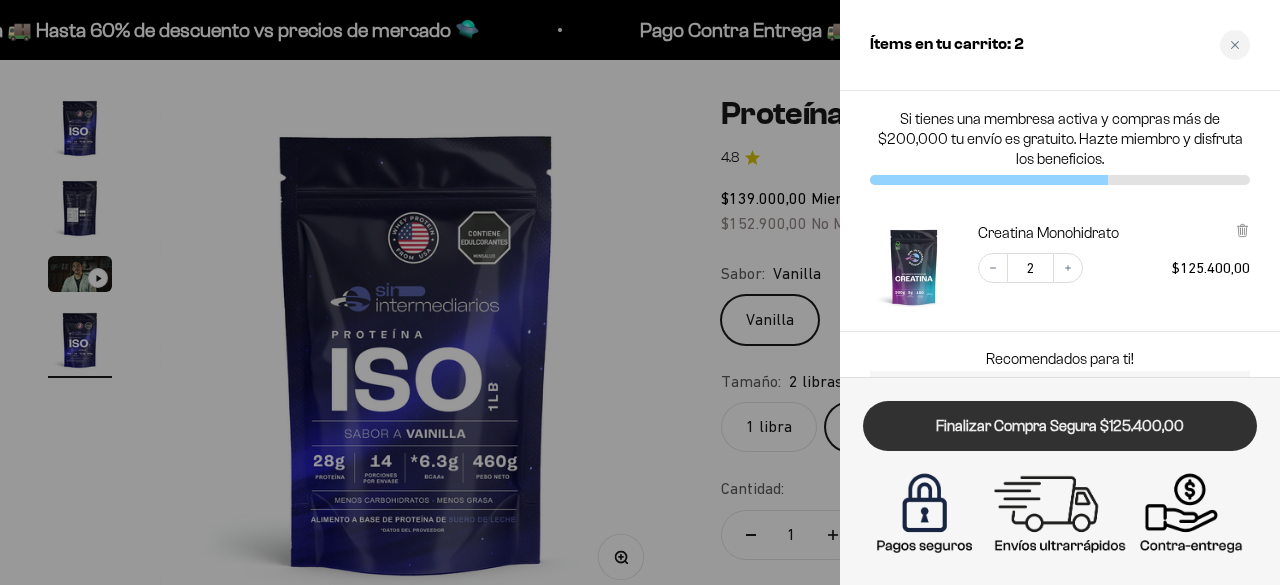 click on "Finalizar Compra Segura $125.400,00" at bounding box center (1060, 426) 